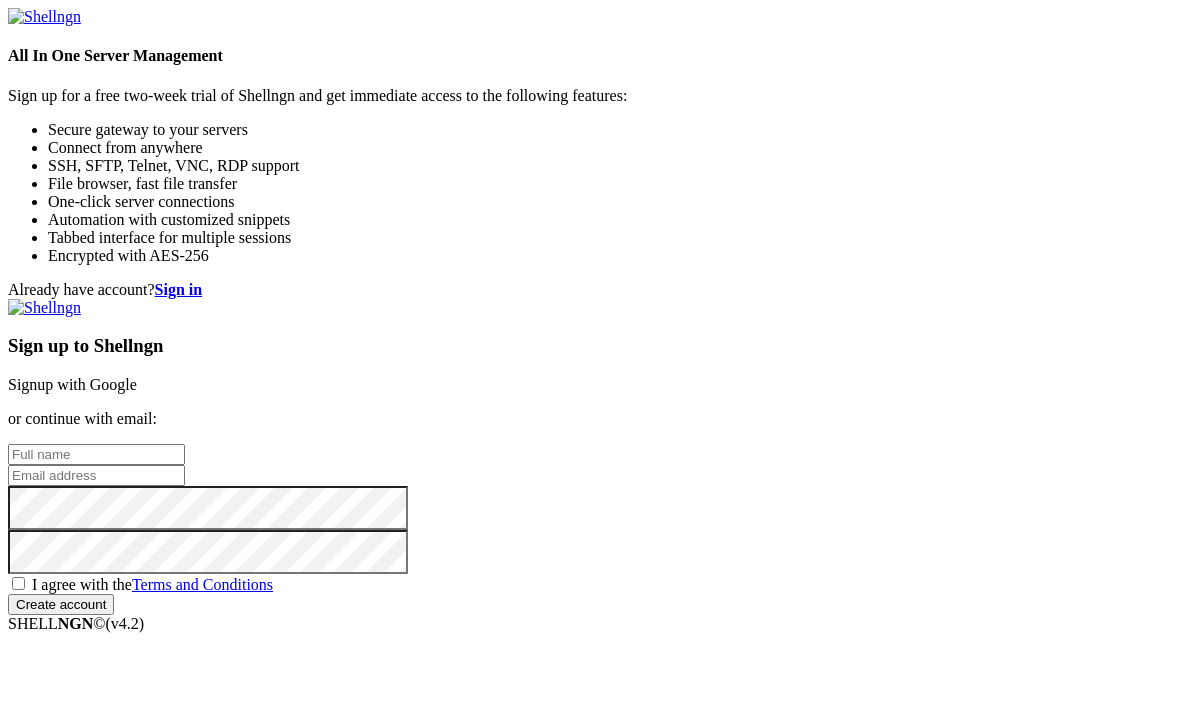 scroll, scrollTop: 0, scrollLeft: 0, axis: both 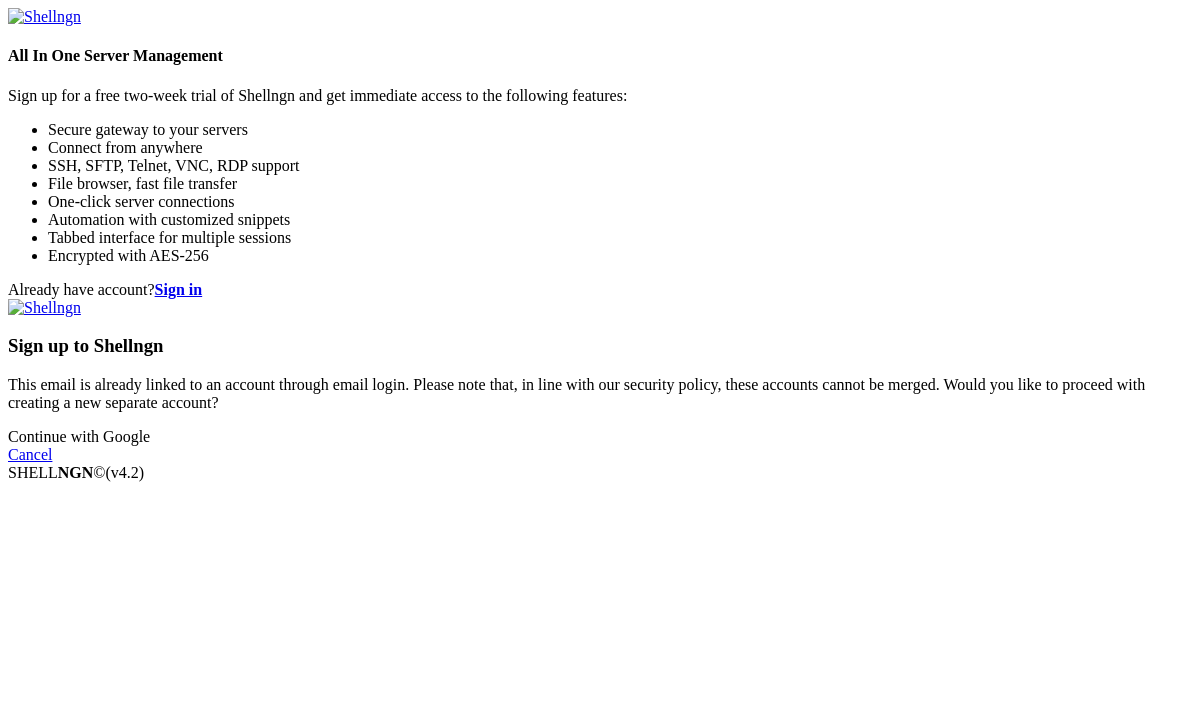 click on "Continue with Google" at bounding box center (79, 436) 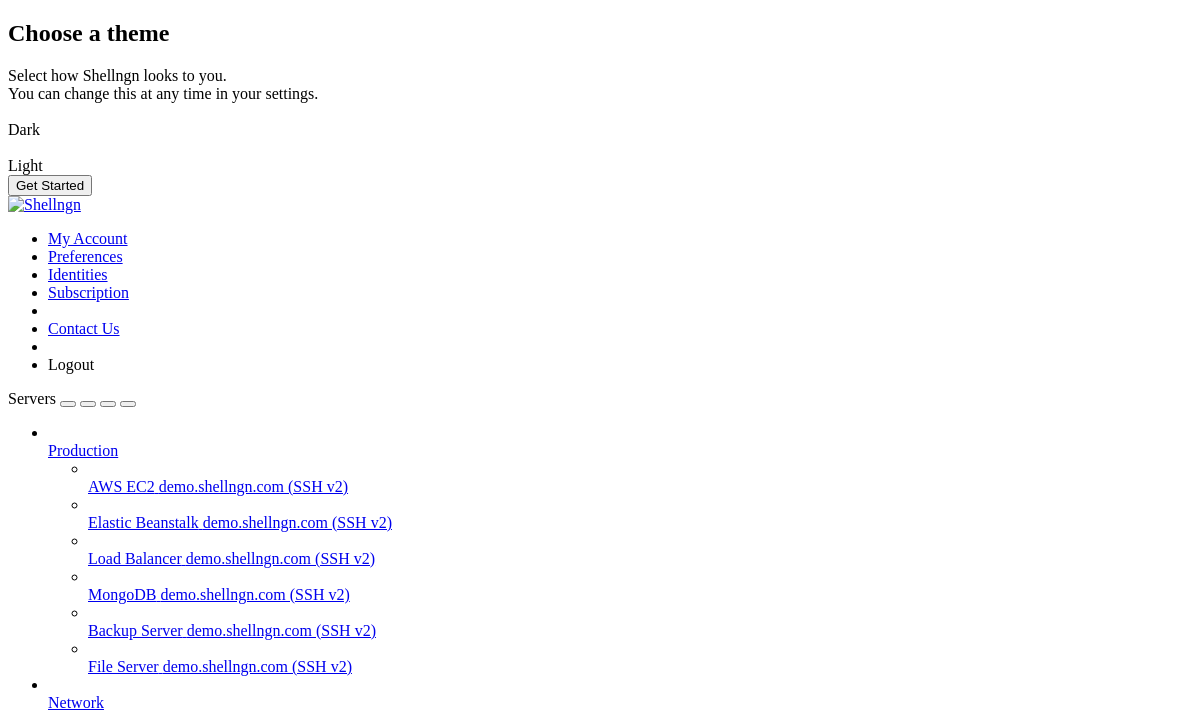 click at bounding box center [8, 117] 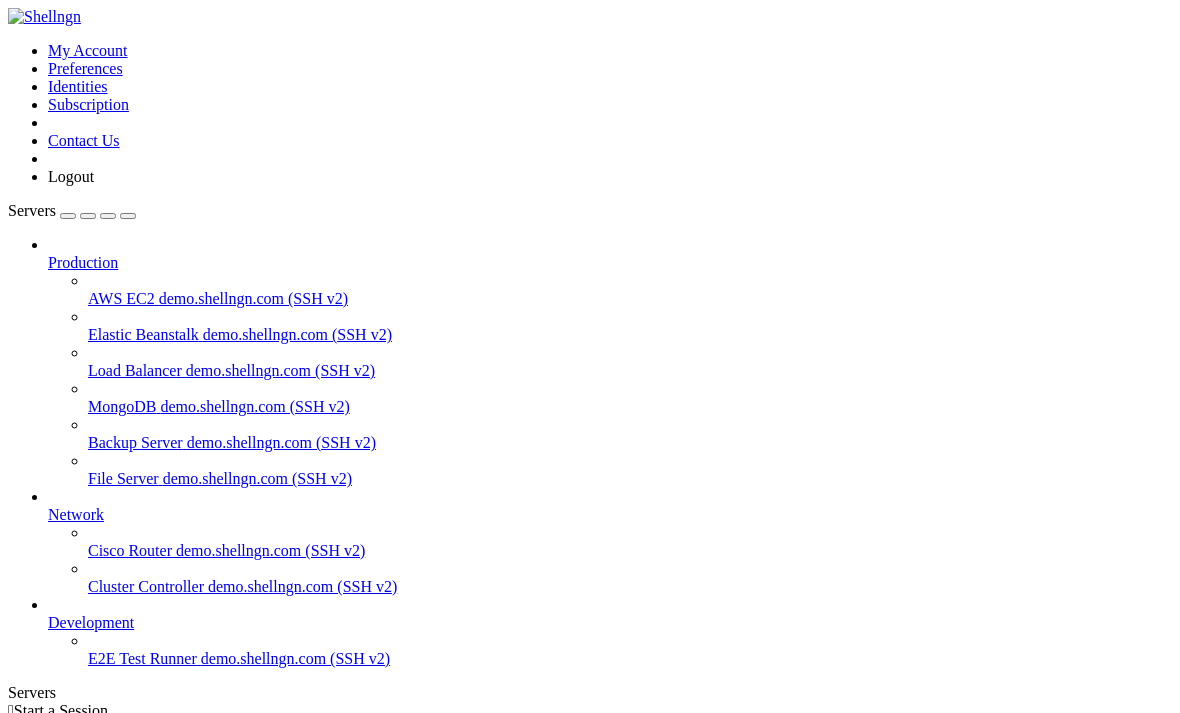 click on "Add Server" at bounding box center [590, 801] 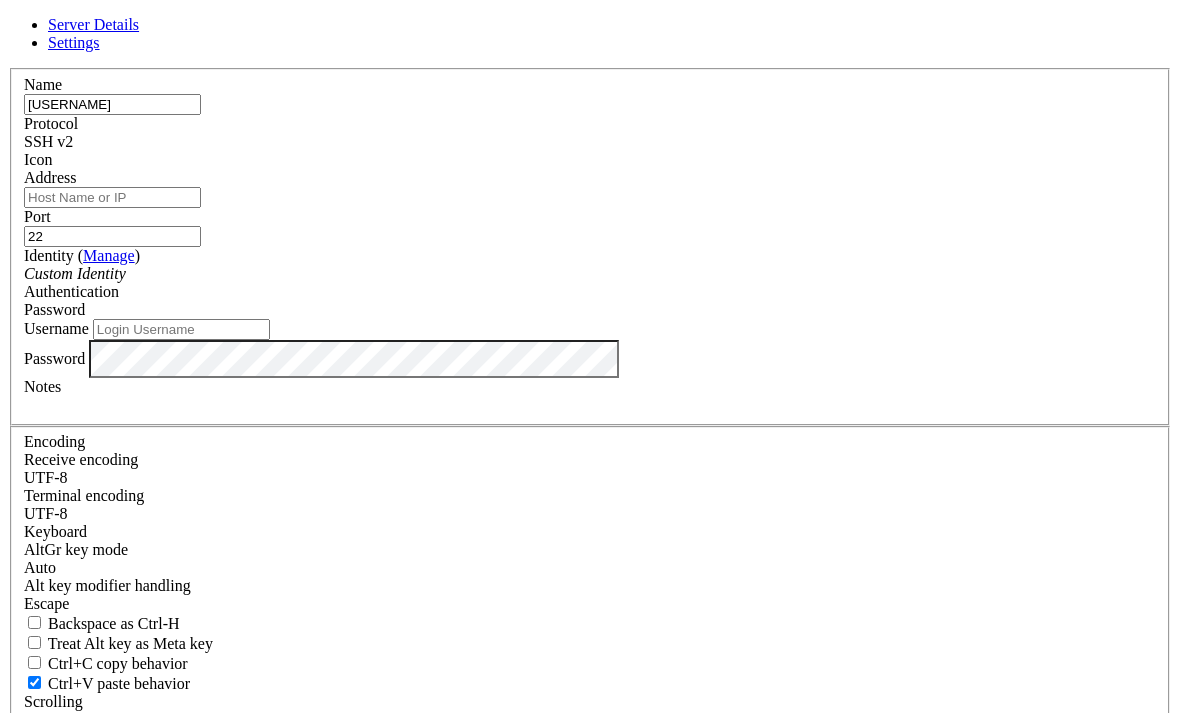 type on "[FIRST]" 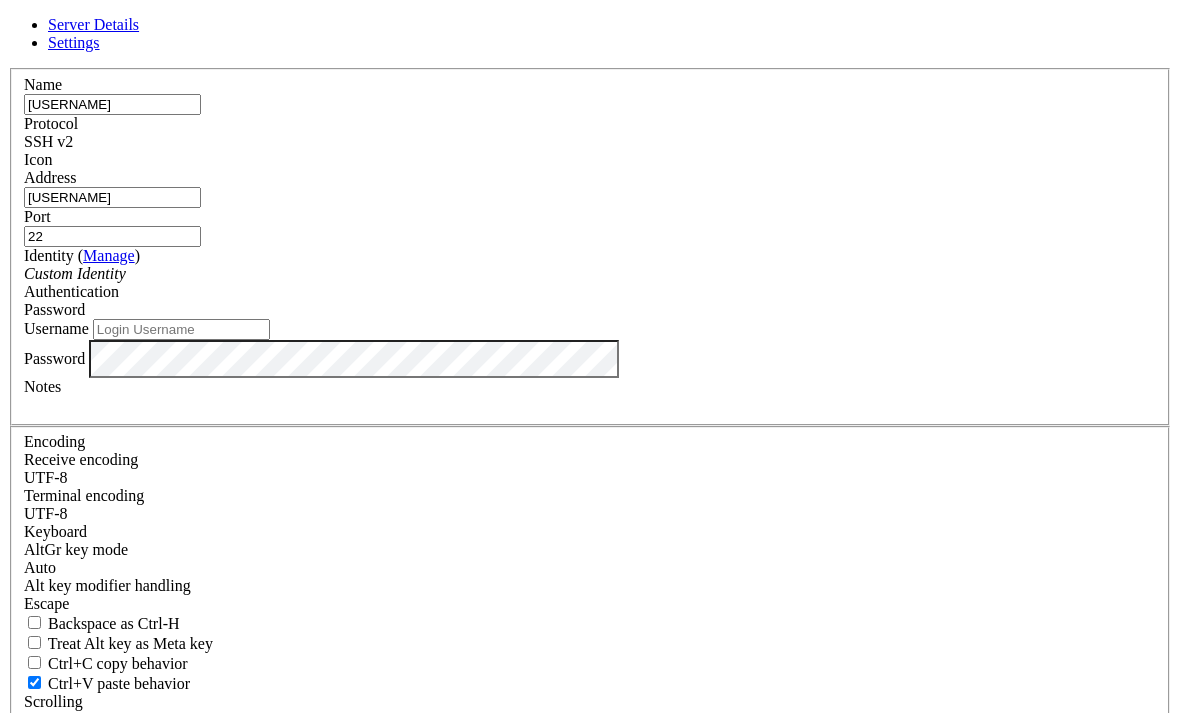 type on "J" 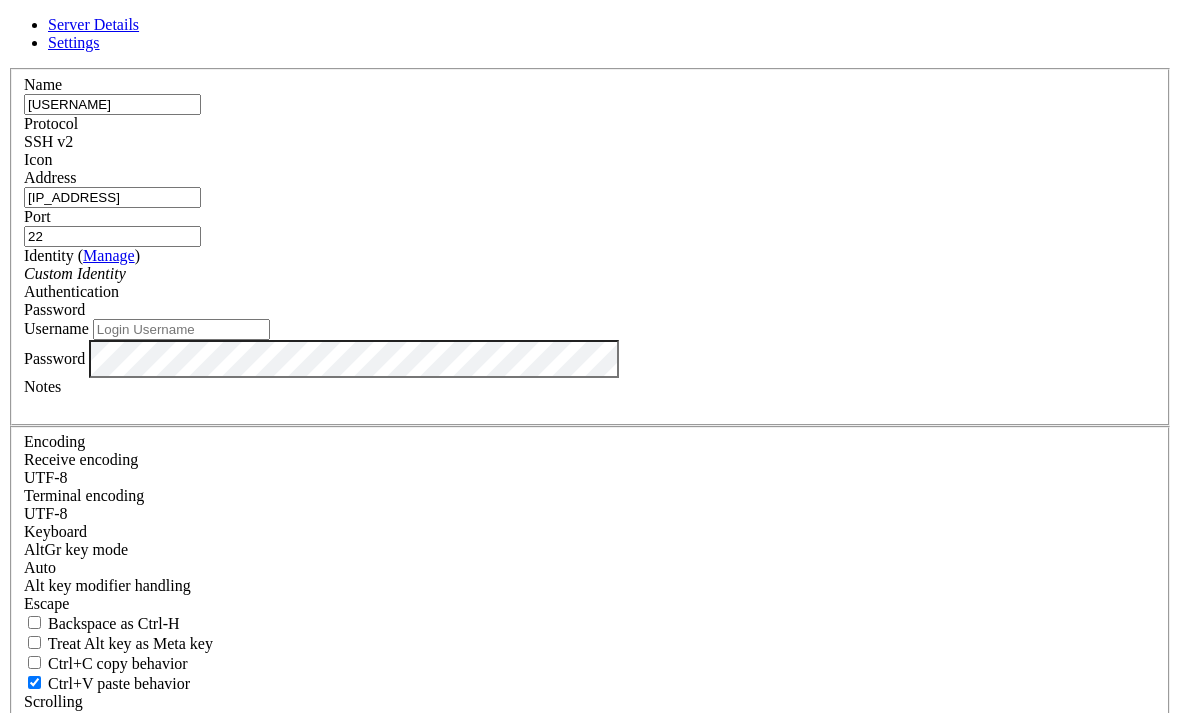 type on "[IP_ADDRESS]" 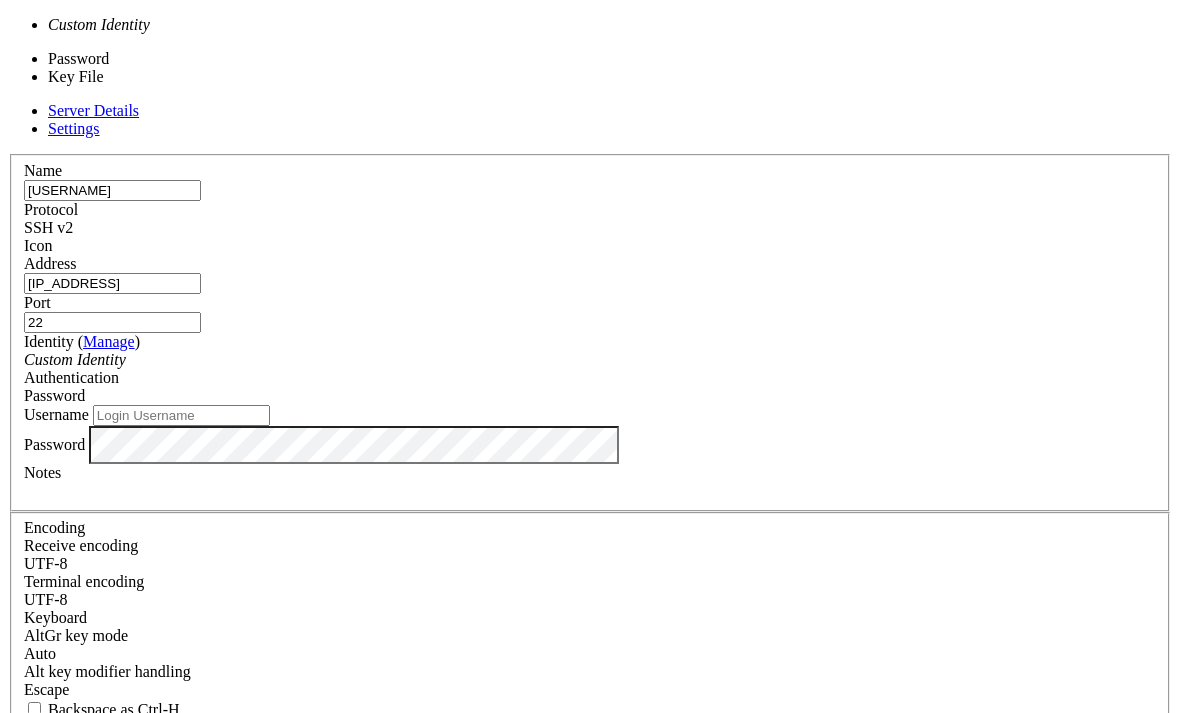 click on "Password" at bounding box center (54, 395) 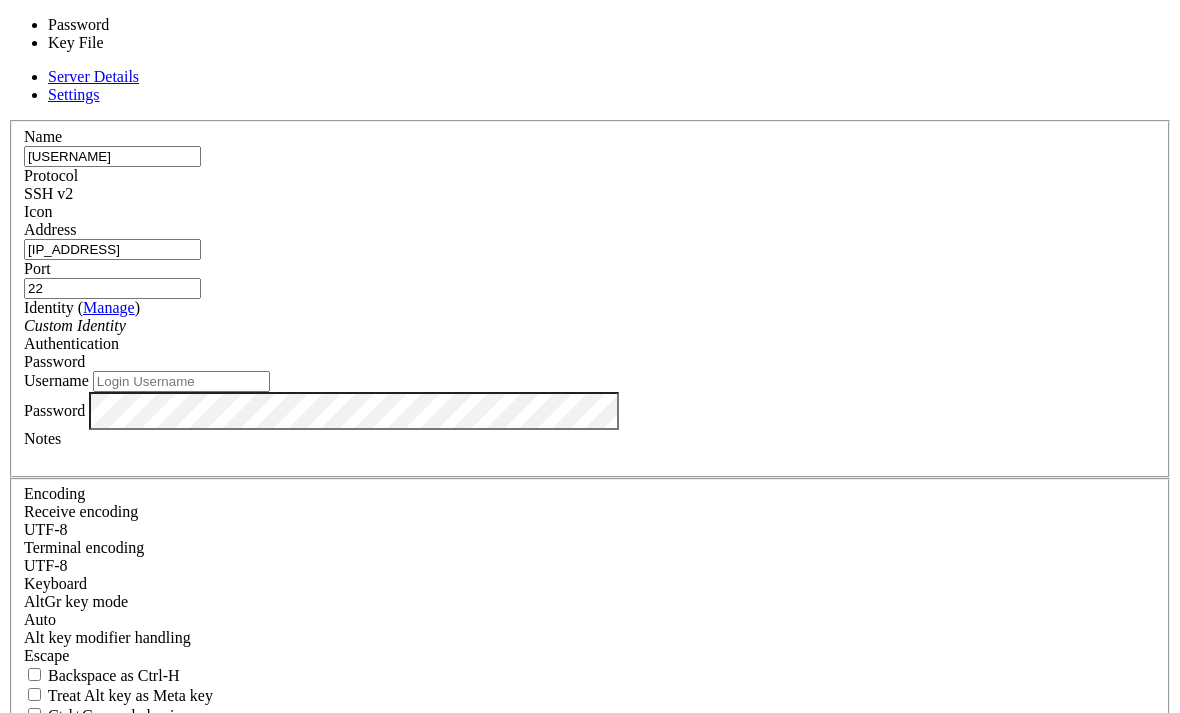 click on "Username" at bounding box center [56, 380] 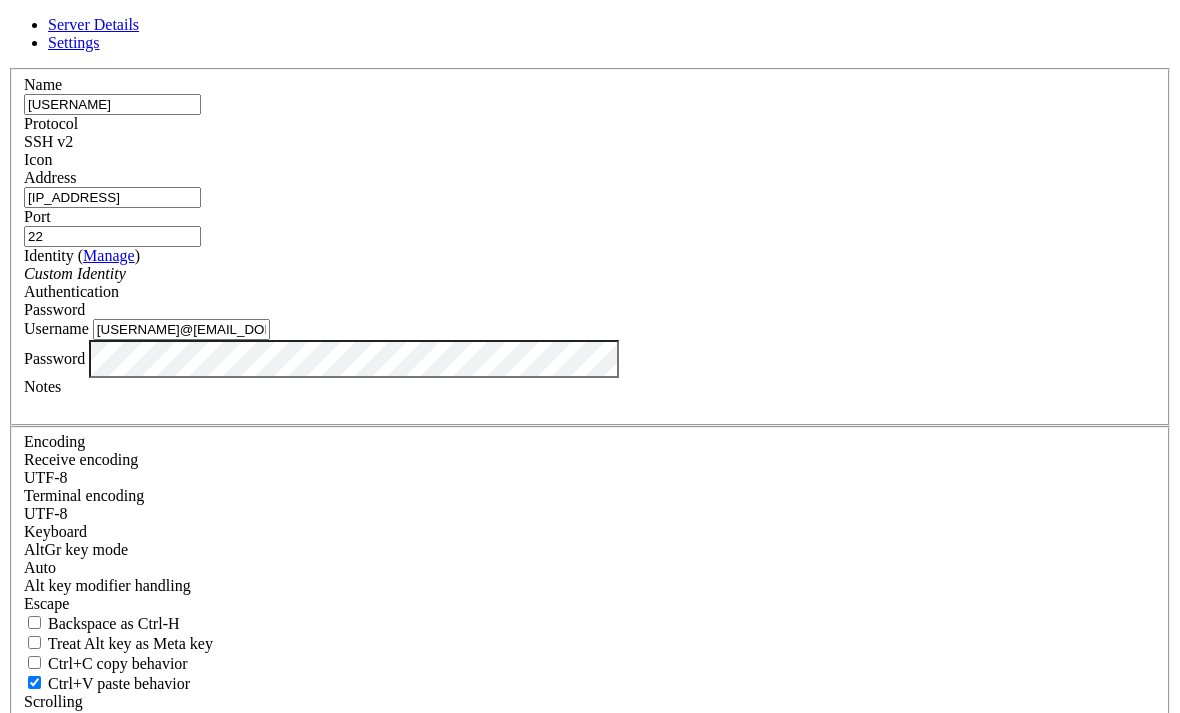 type on "JAMESTEGHTMEYER@GMAIL.COM" 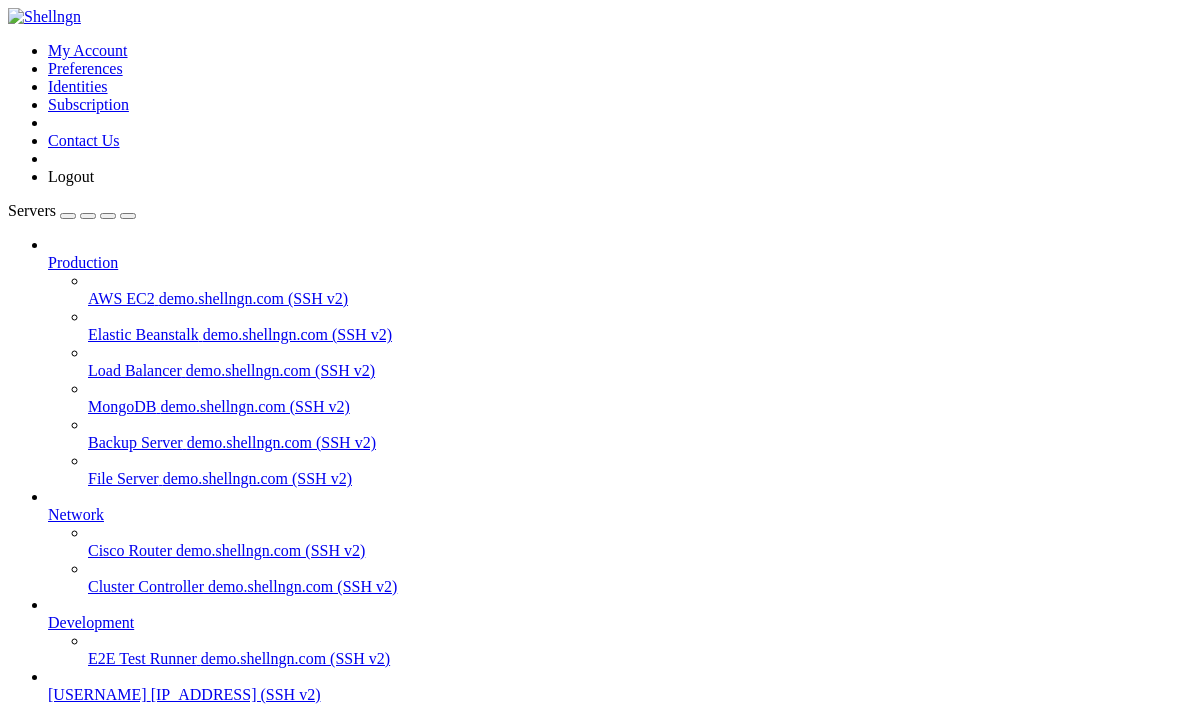 click on "Load Balancer
demo.shellngn.com (SSH v2)" at bounding box center [630, 371] 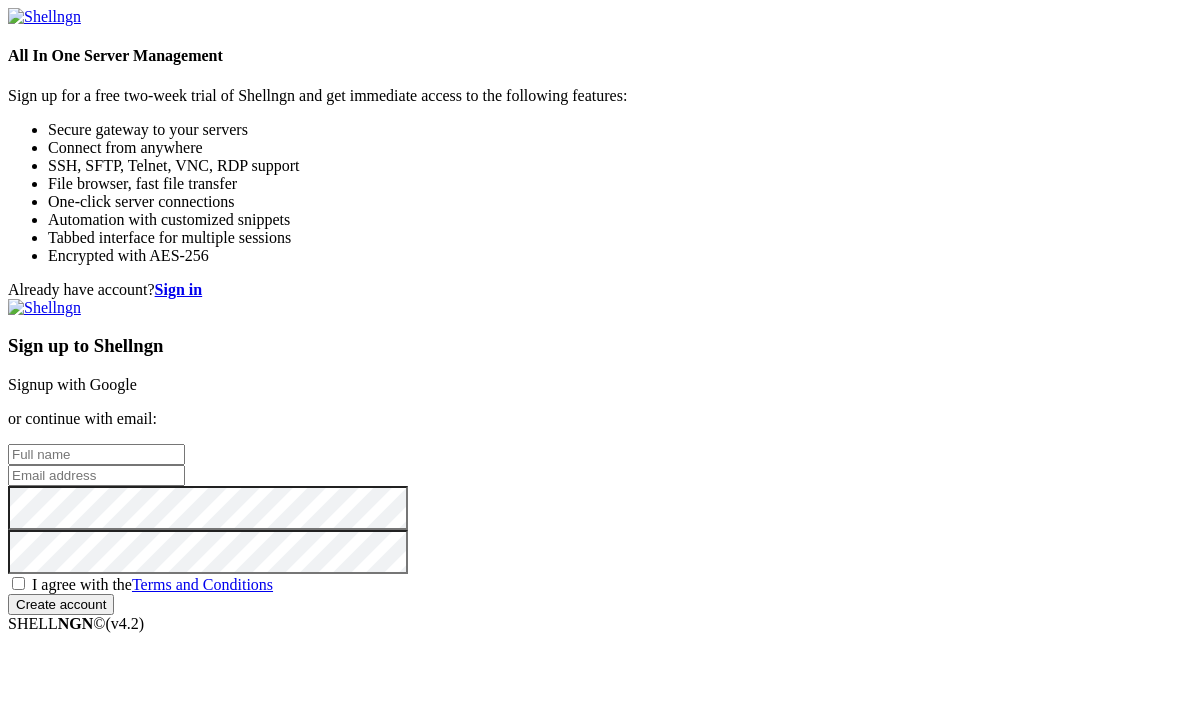 click on "Signup with Google" at bounding box center [72, 384] 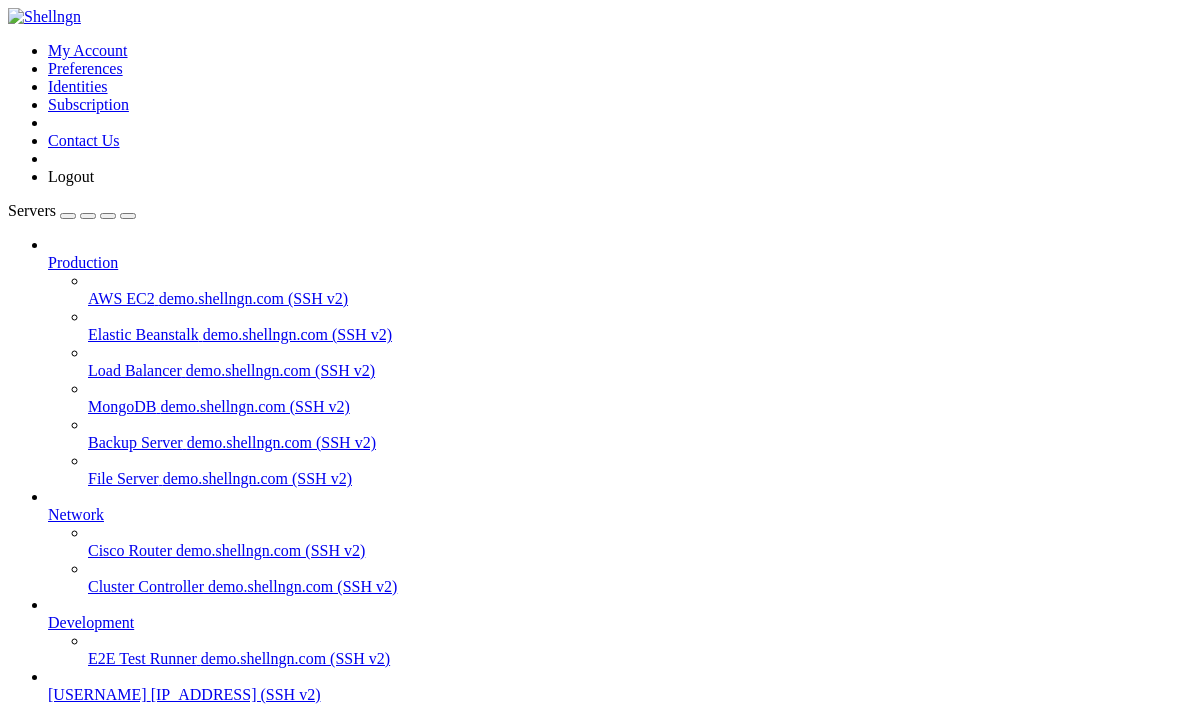 scroll, scrollTop: 0, scrollLeft: 0, axis: both 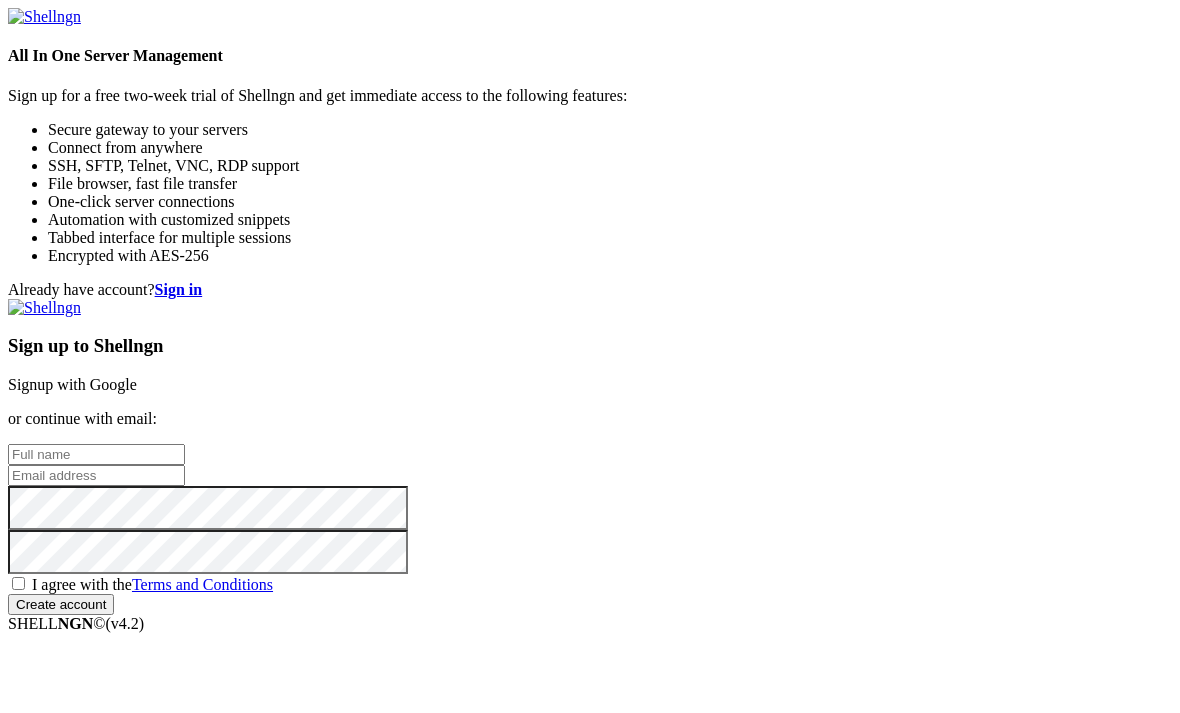 click on "Sign up to Shellngn
Signup with Google
or continue with email:
I agree with the   Terms and
Conditions
Create account" at bounding box center (590, 457) 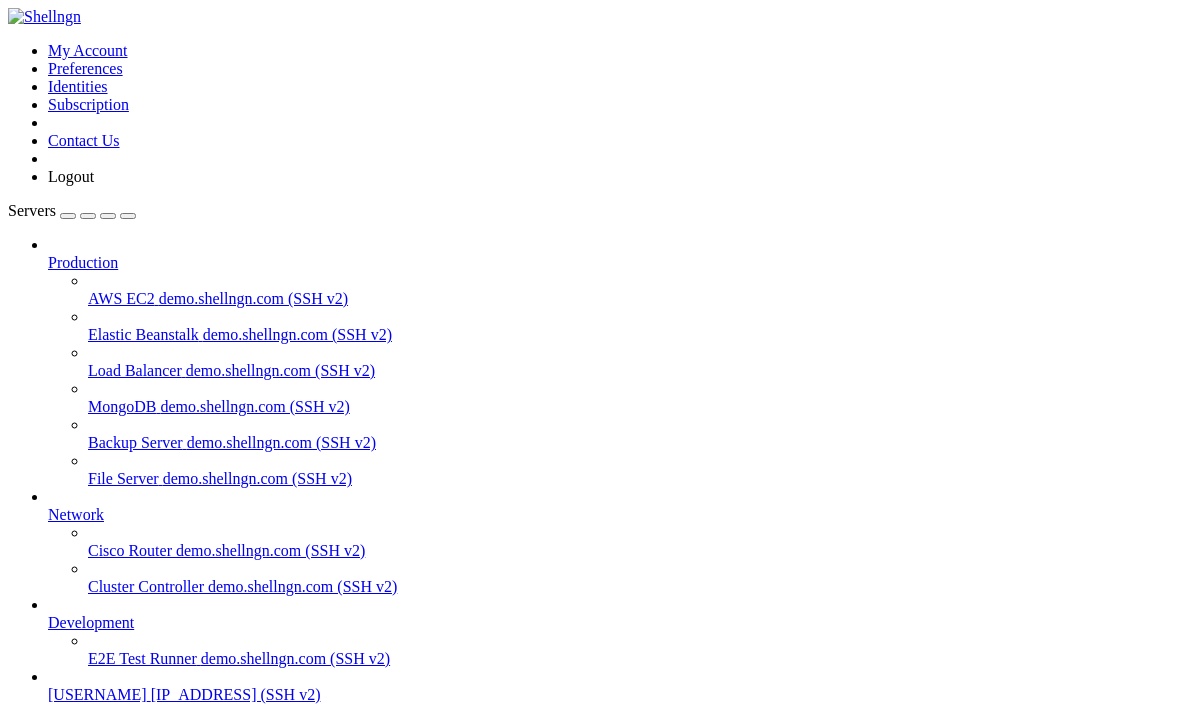 scroll, scrollTop: 0, scrollLeft: 0, axis: both 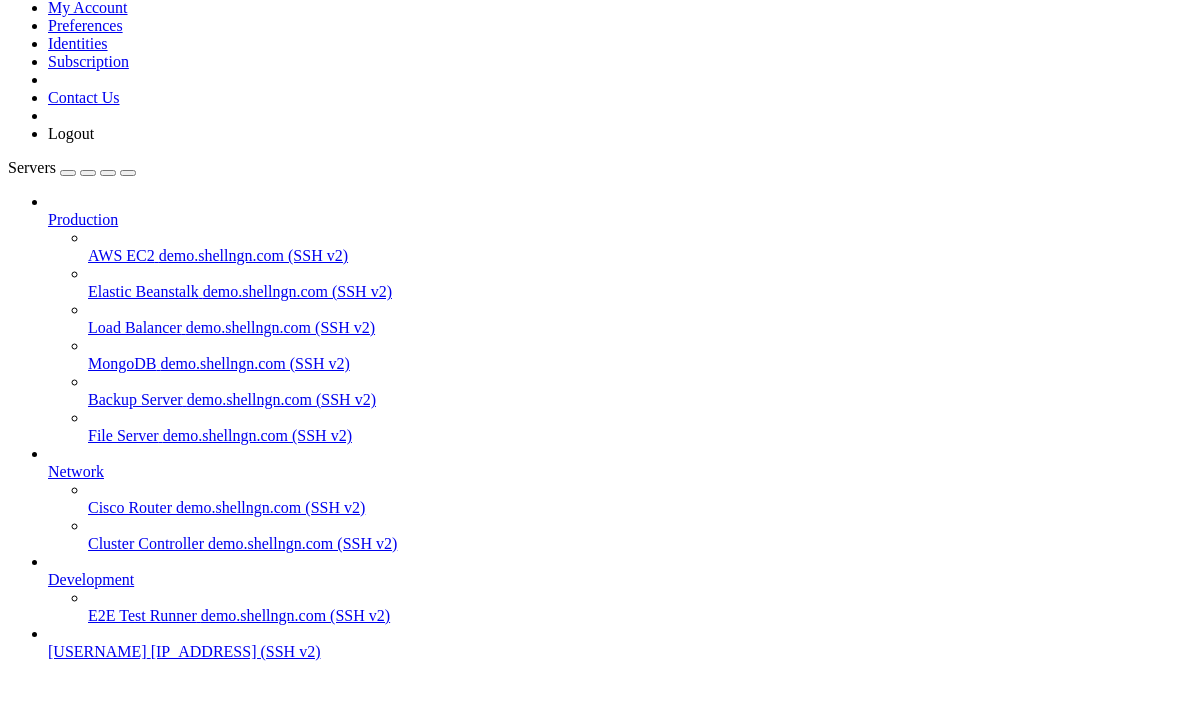 click on "JAMES
110.110.0.0 (SSH v2)" at bounding box center (610, 695) 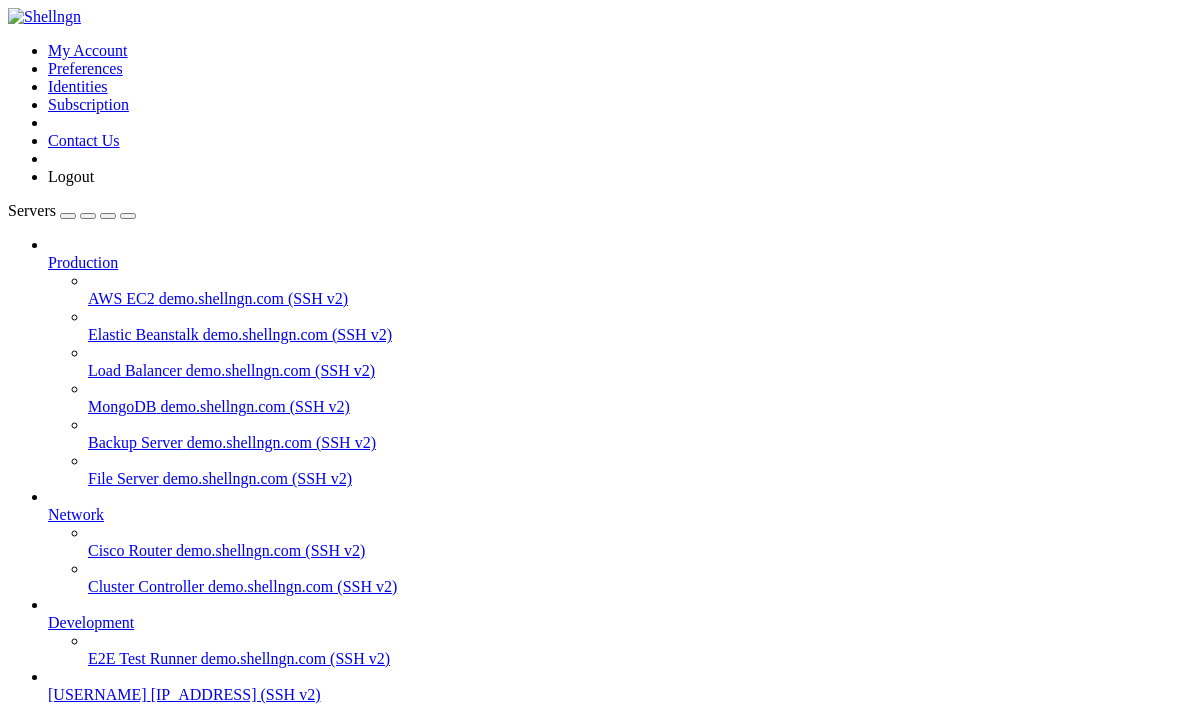 scroll, scrollTop: 0, scrollLeft: 0, axis: both 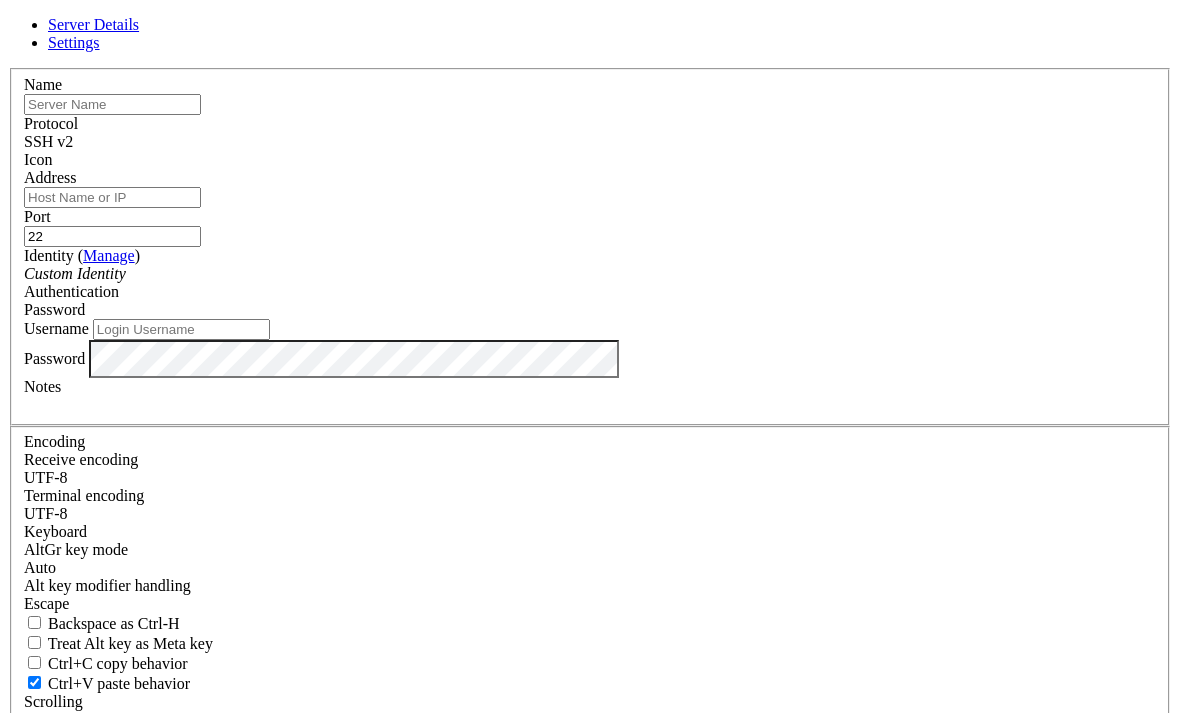 click at bounding box center [112, 104] 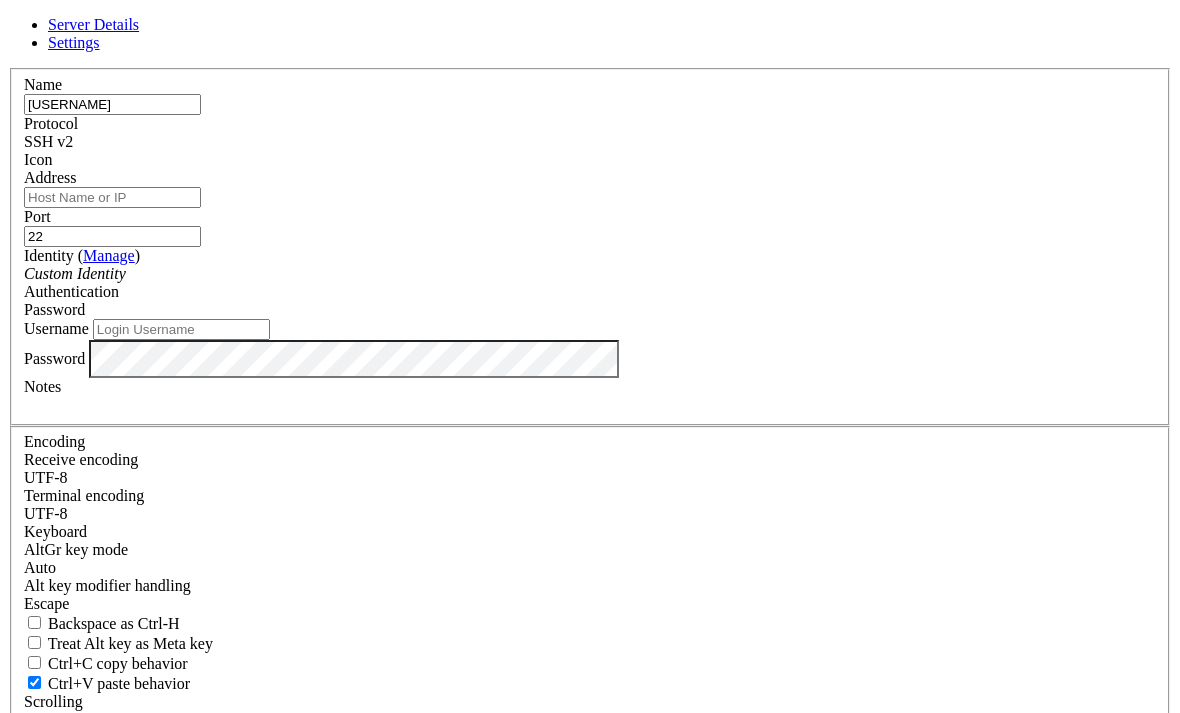 type on "[FIRST]" 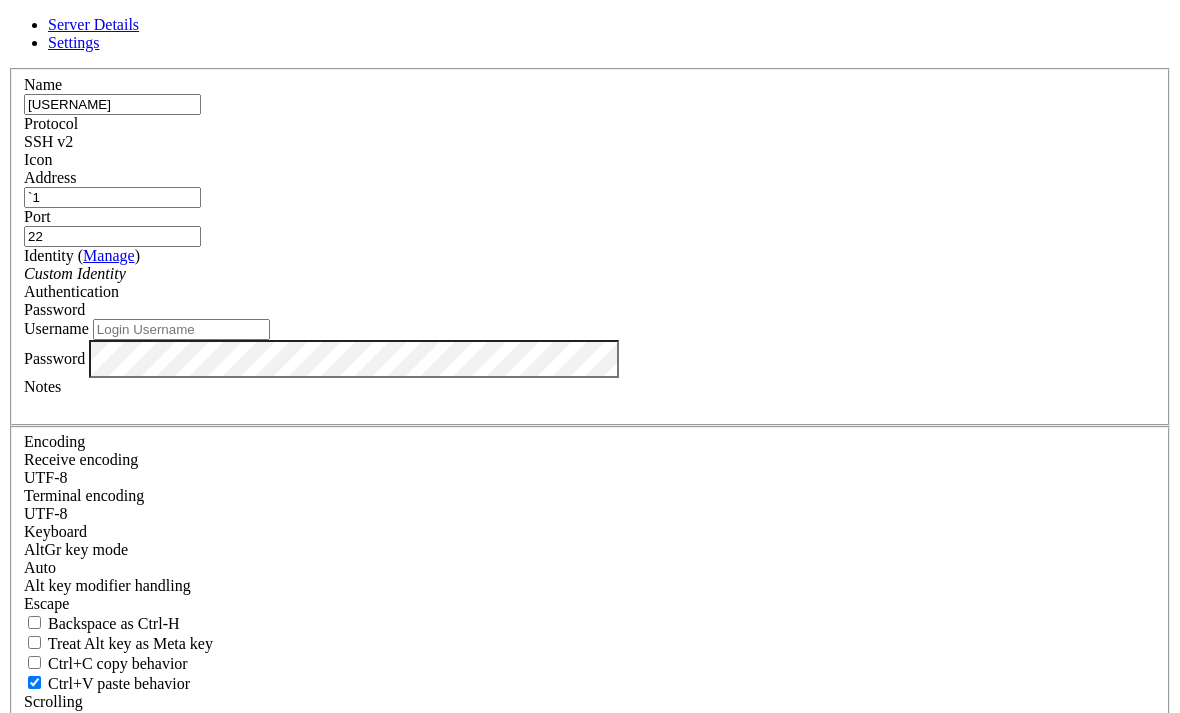 type on "`" 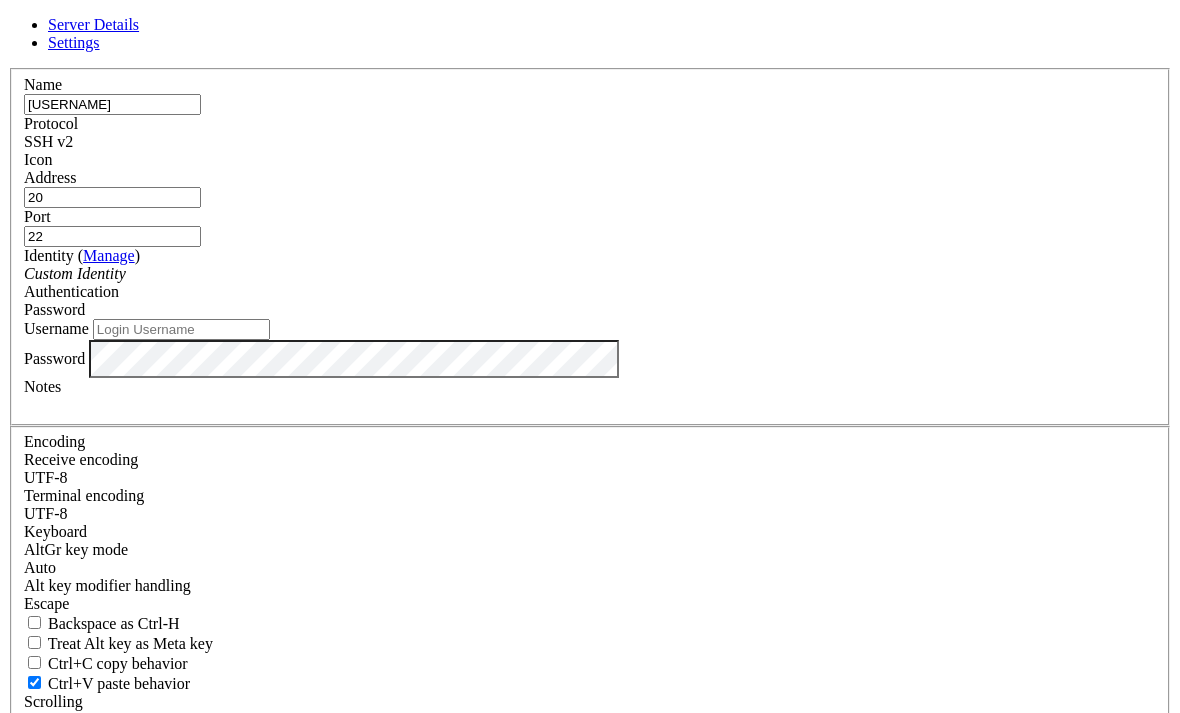type on "2" 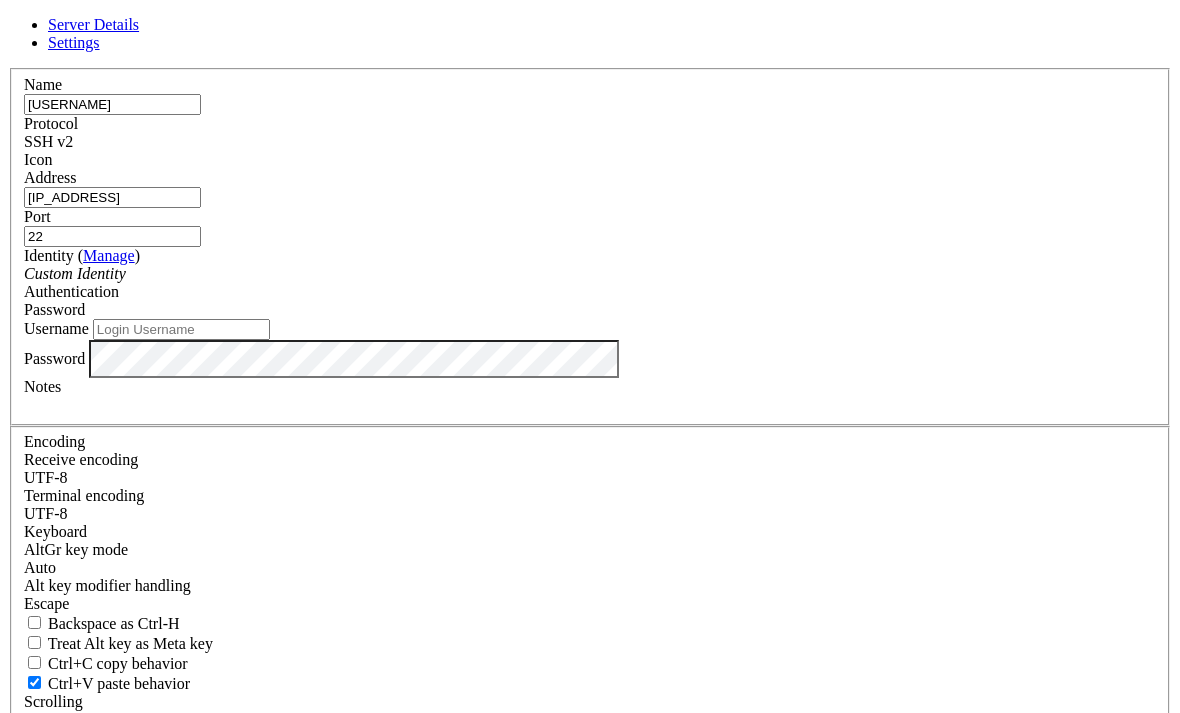 type on "10.116.16.21" 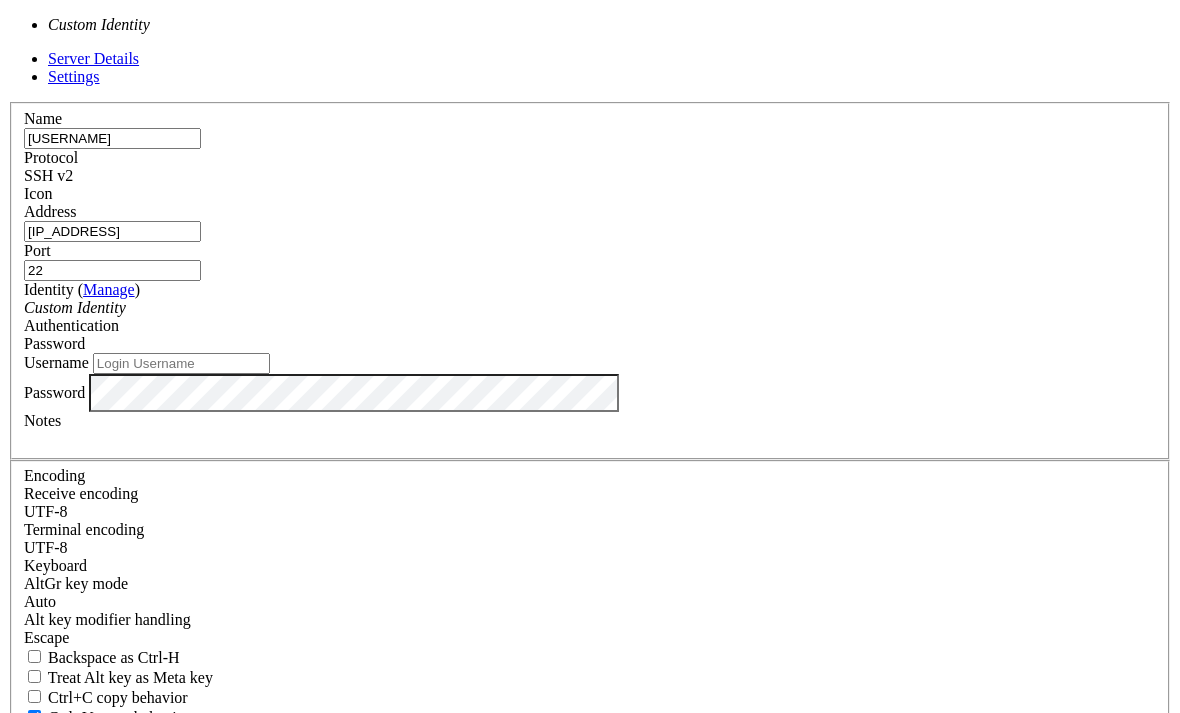 click on "Username" at bounding box center (181, 363) 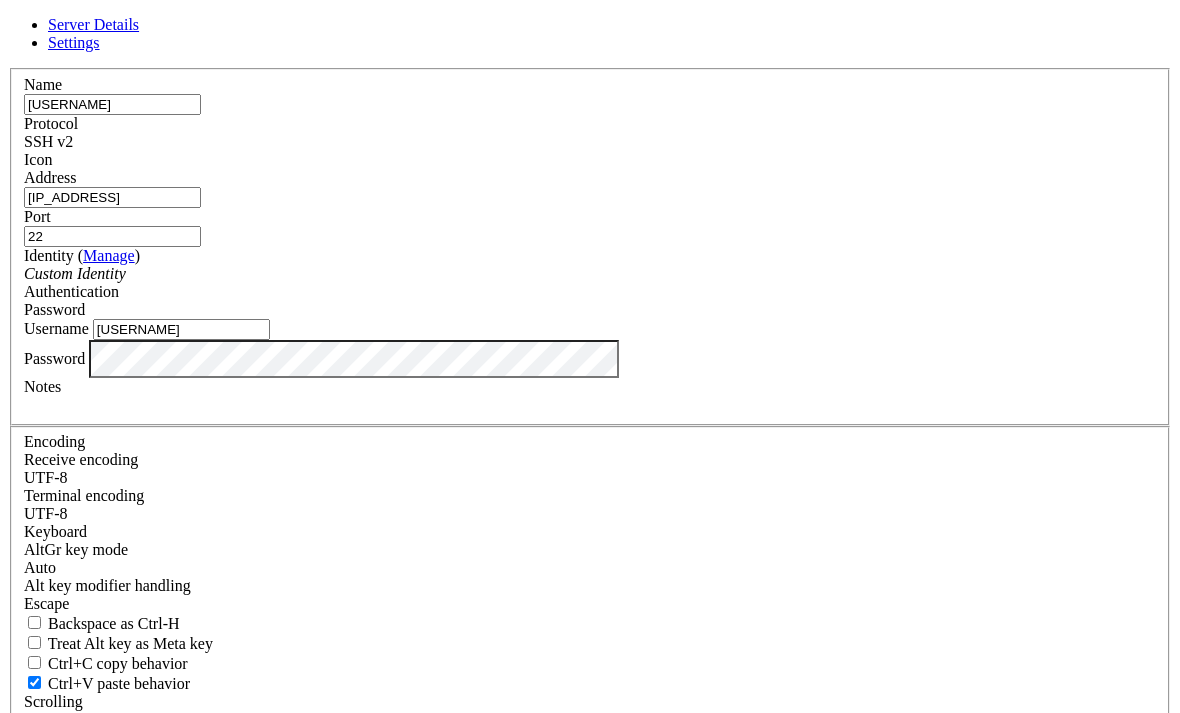 type on "James" 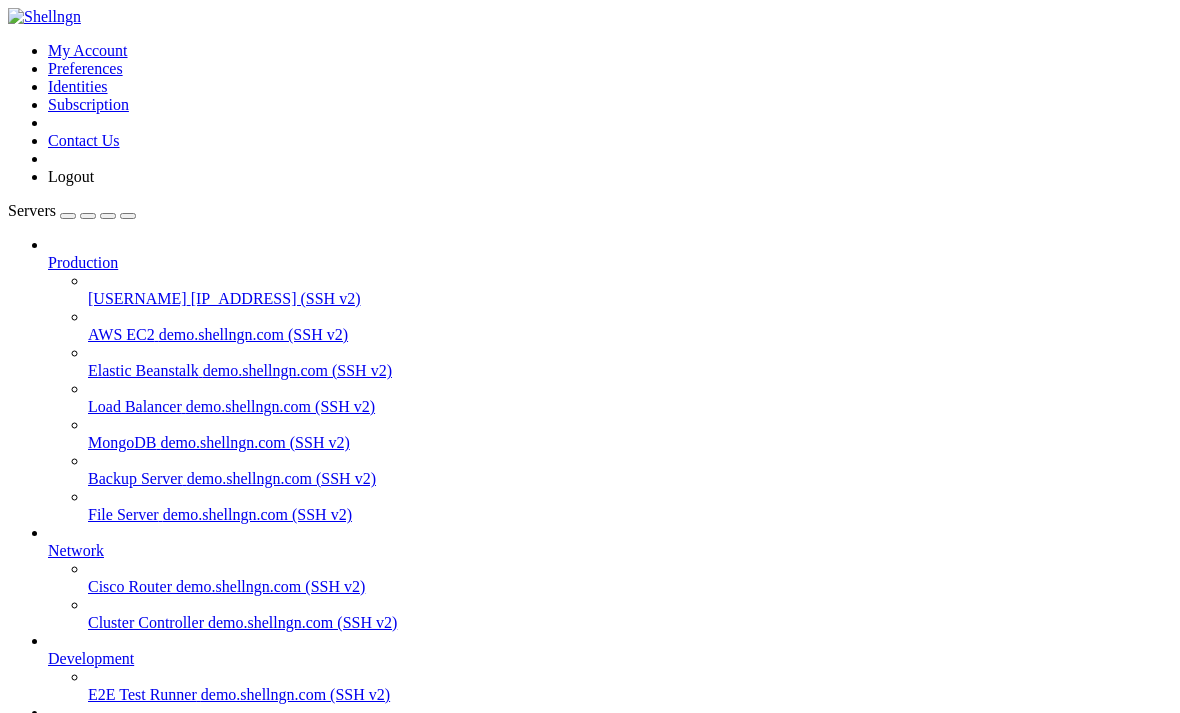 scroll, scrollTop: 147, scrollLeft: 0, axis: vertical 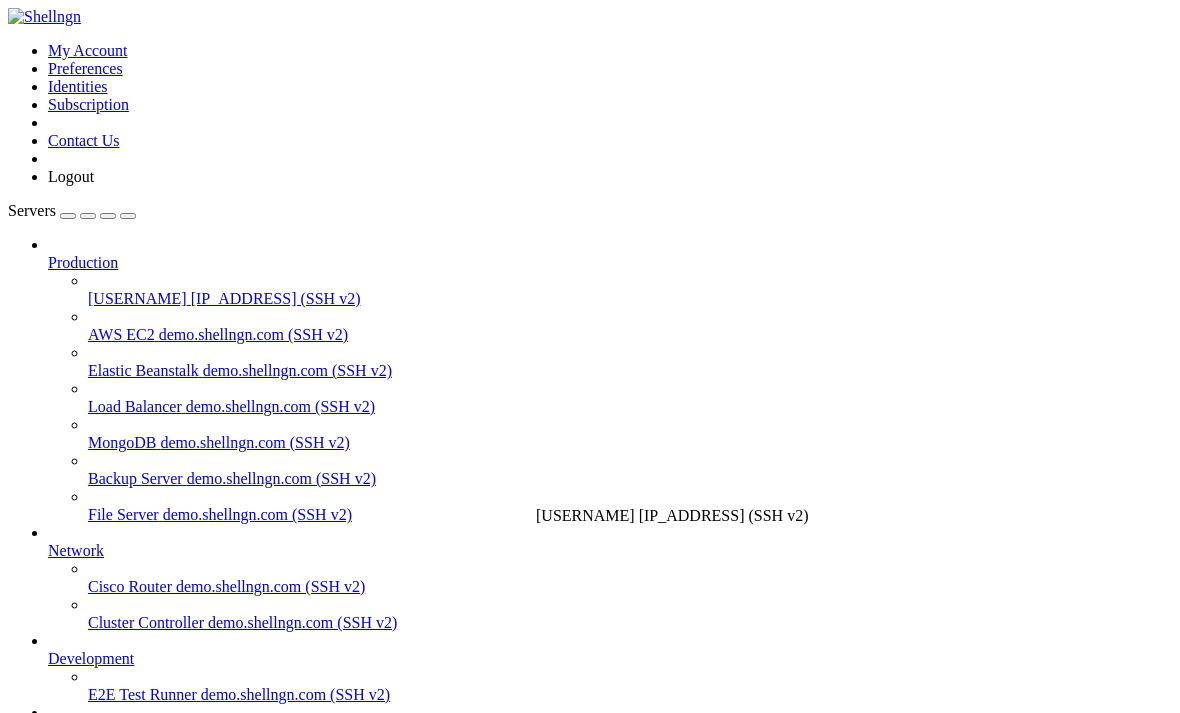 drag, startPoint x: 97, startPoint y: 646, endPoint x: 531, endPoint y: 498, distance: 458.54117 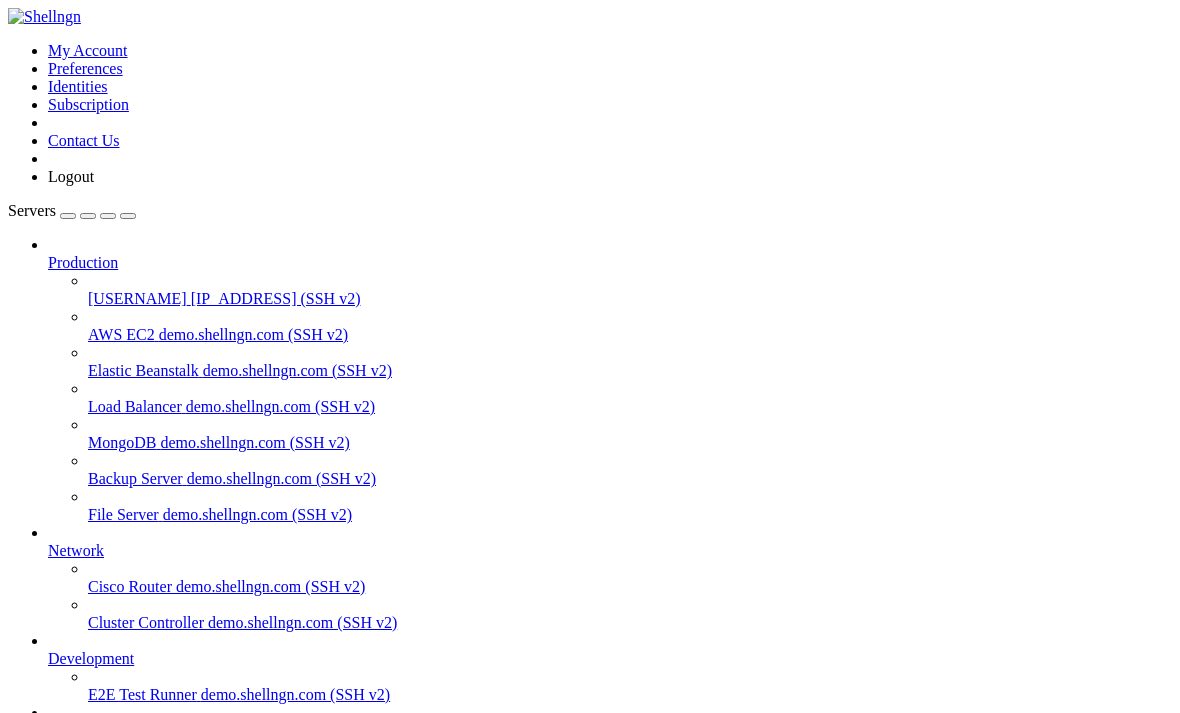 click on "JAMES
110.110.0.0 (SSH v2)" at bounding box center [610, 731] 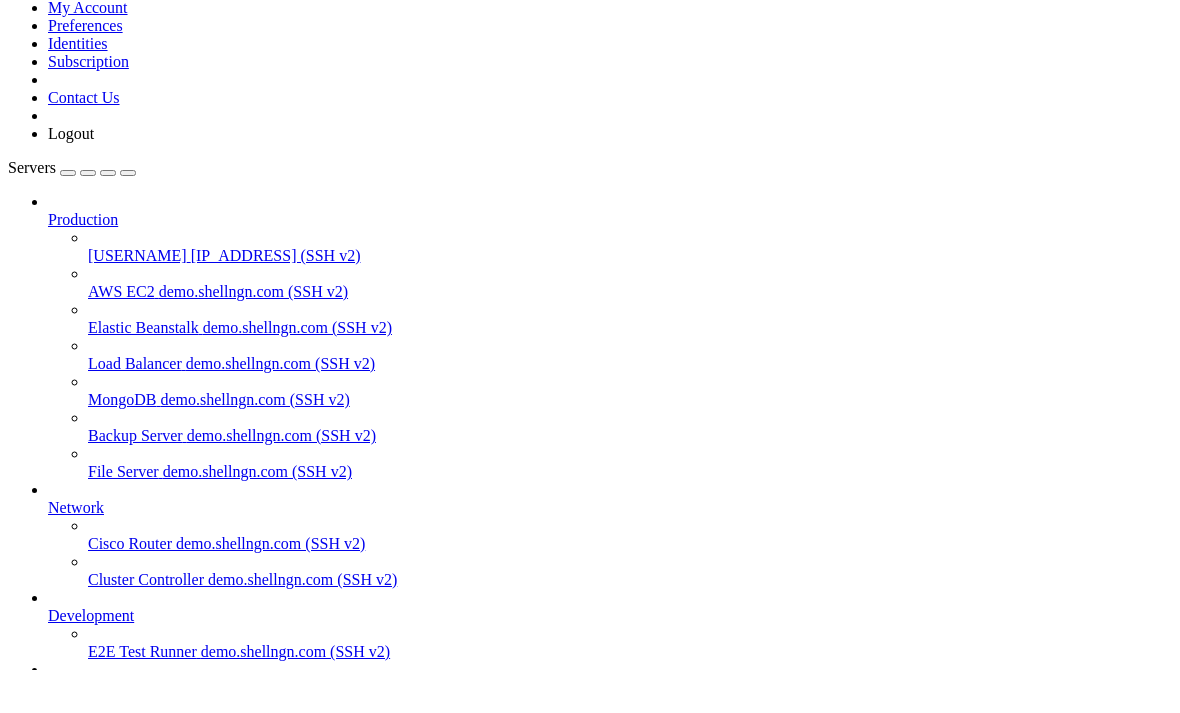 click on "110.110.0.0 (SSH v2)" at bounding box center (236, 730) 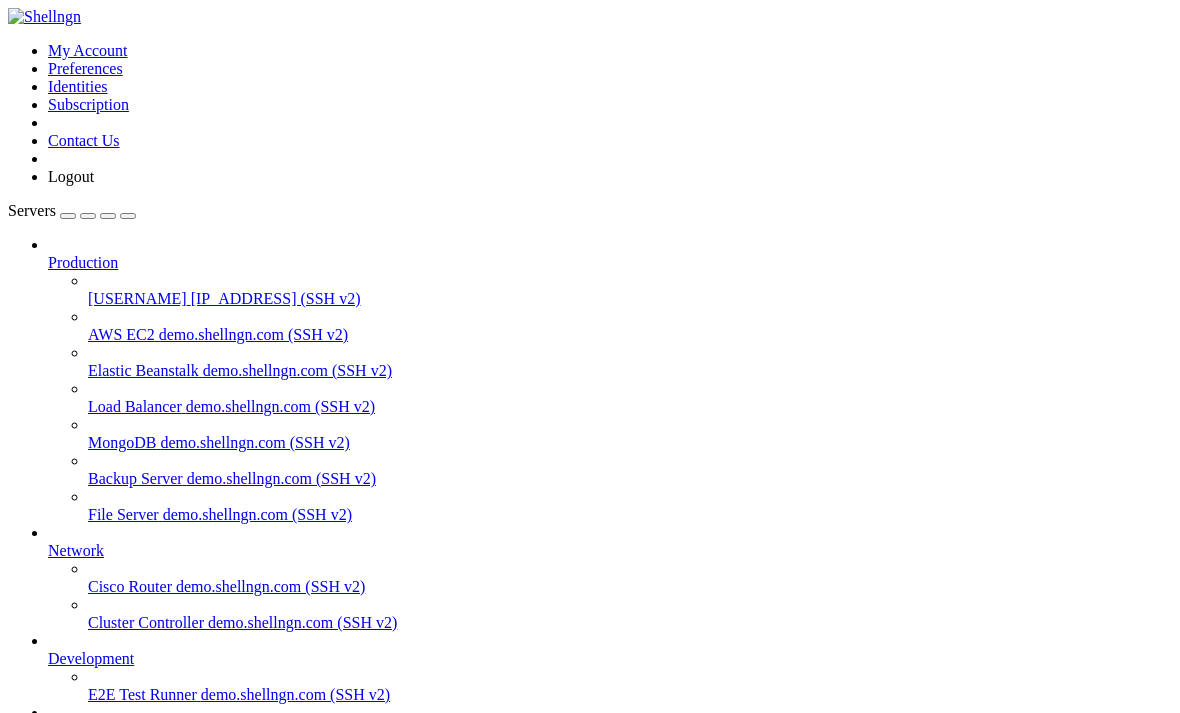 scroll, scrollTop: 43, scrollLeft: 0, axis: vertical 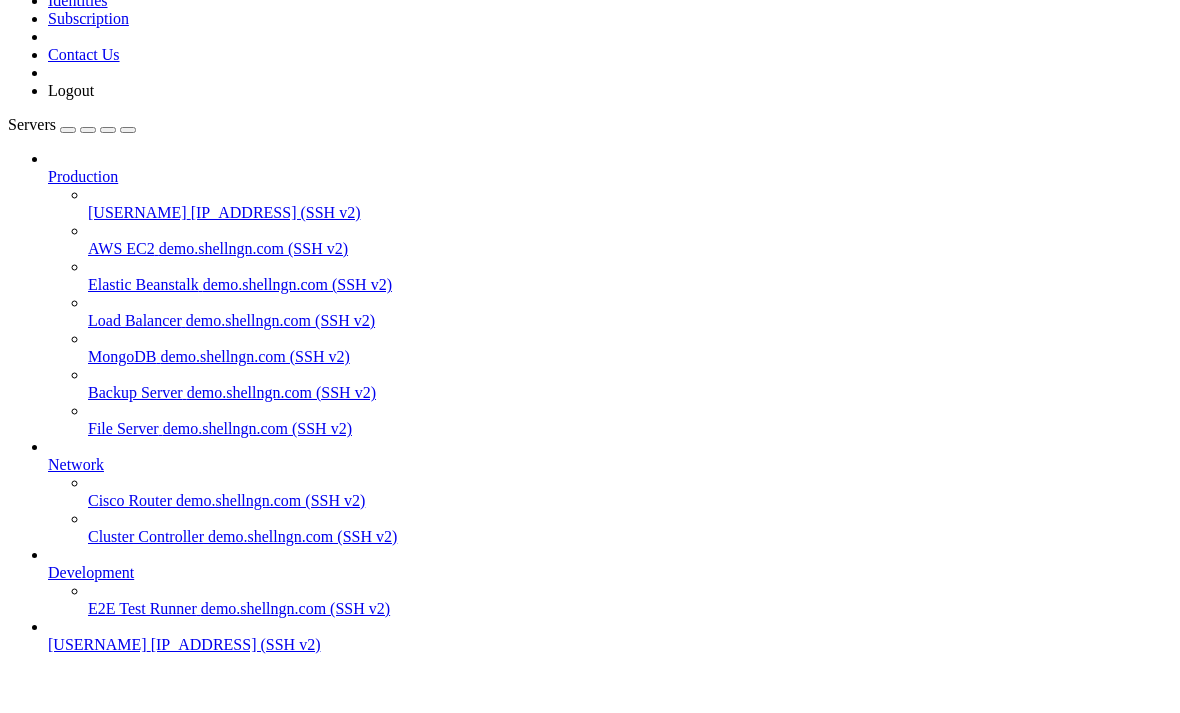 click on "" at bounding box center [38, 6210] 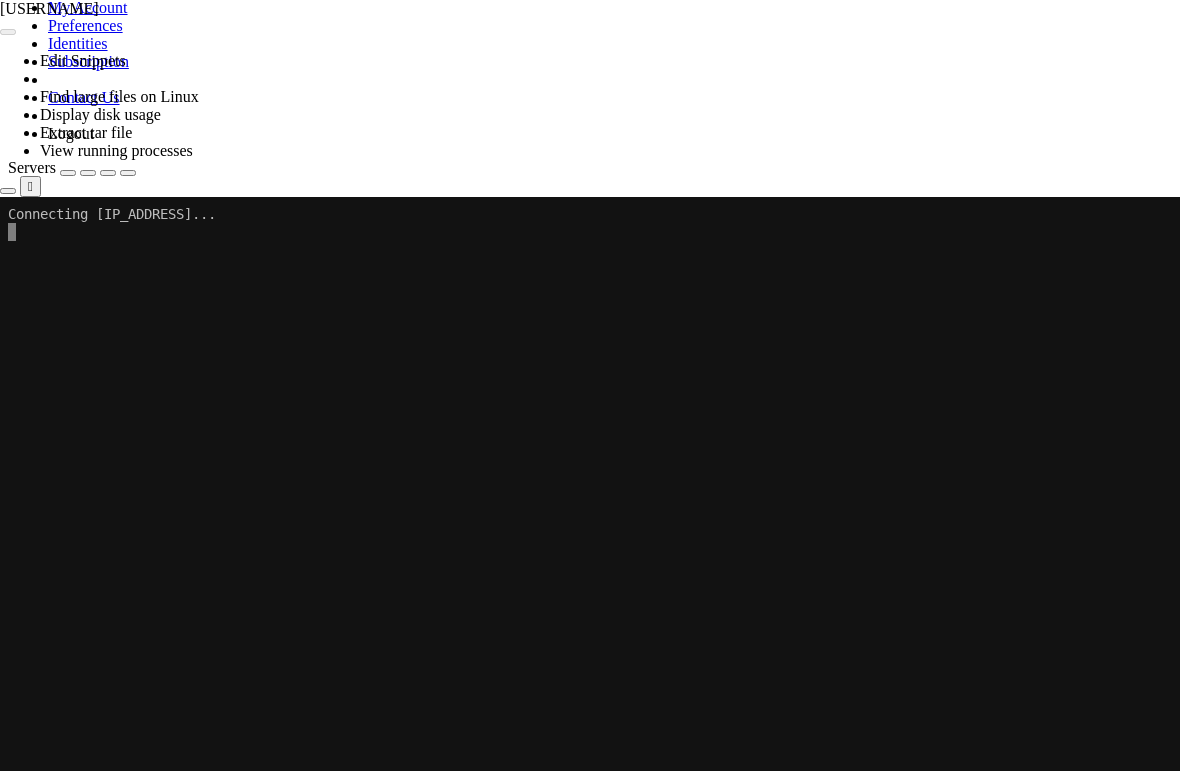 click on "Loading...
My Account
Preferences
Identities
Subscription
Contact Us
Logout
Servers
Production   James2
10.116.16.21 (SSH v2)
AWS EC2
demo.shellngn.com (SSH v2)
Elastic Beanstalk
demo.shellngn.com (SSH v2)
Load Balancer" at bounding box center (590, 3108) 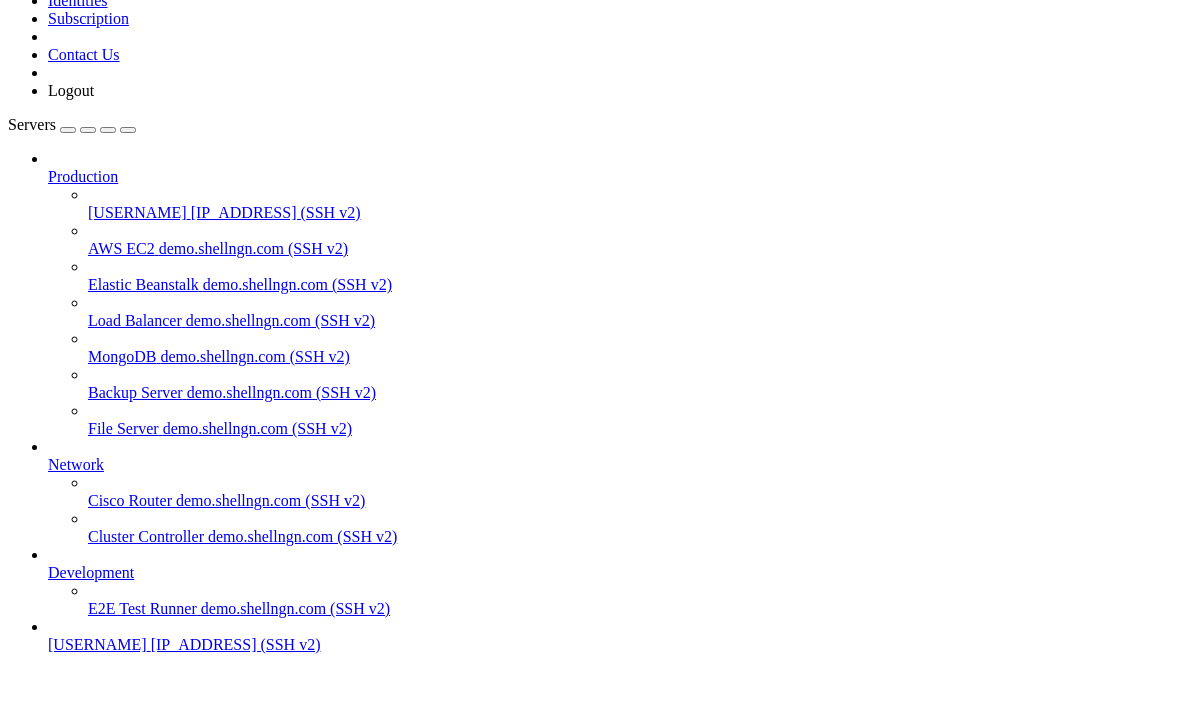click at bounding box center [16, 3175] 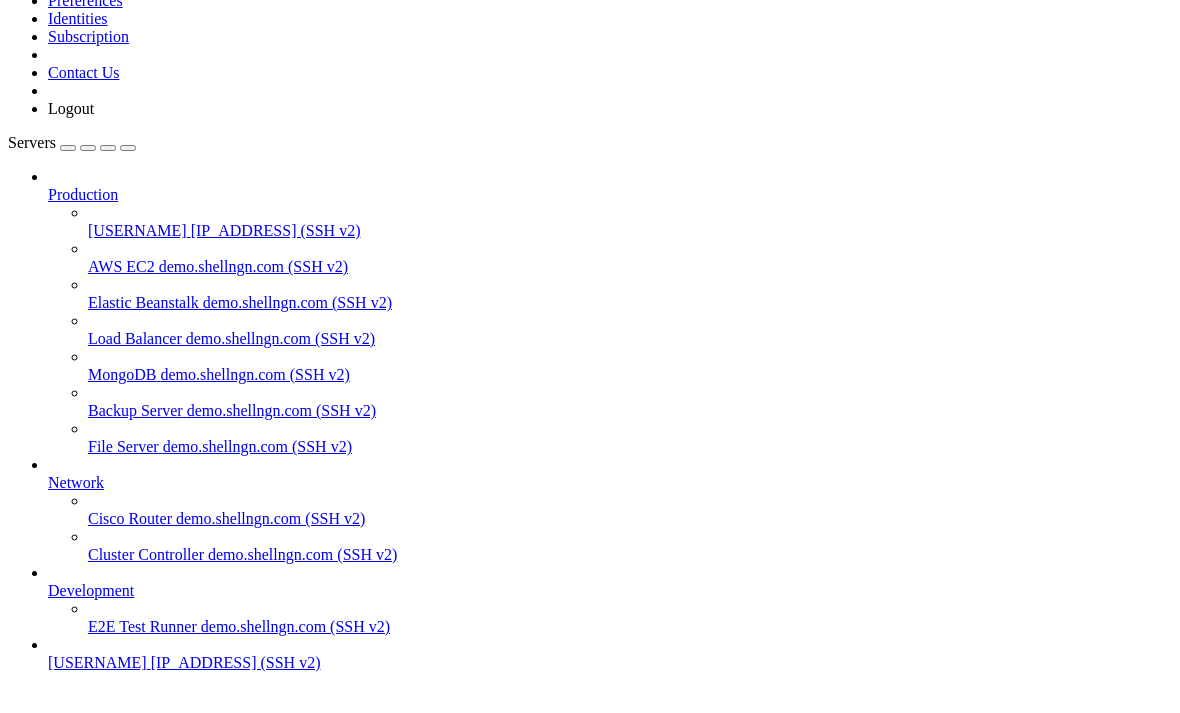 click on "Address not found" at bounding box center [590, 7138] 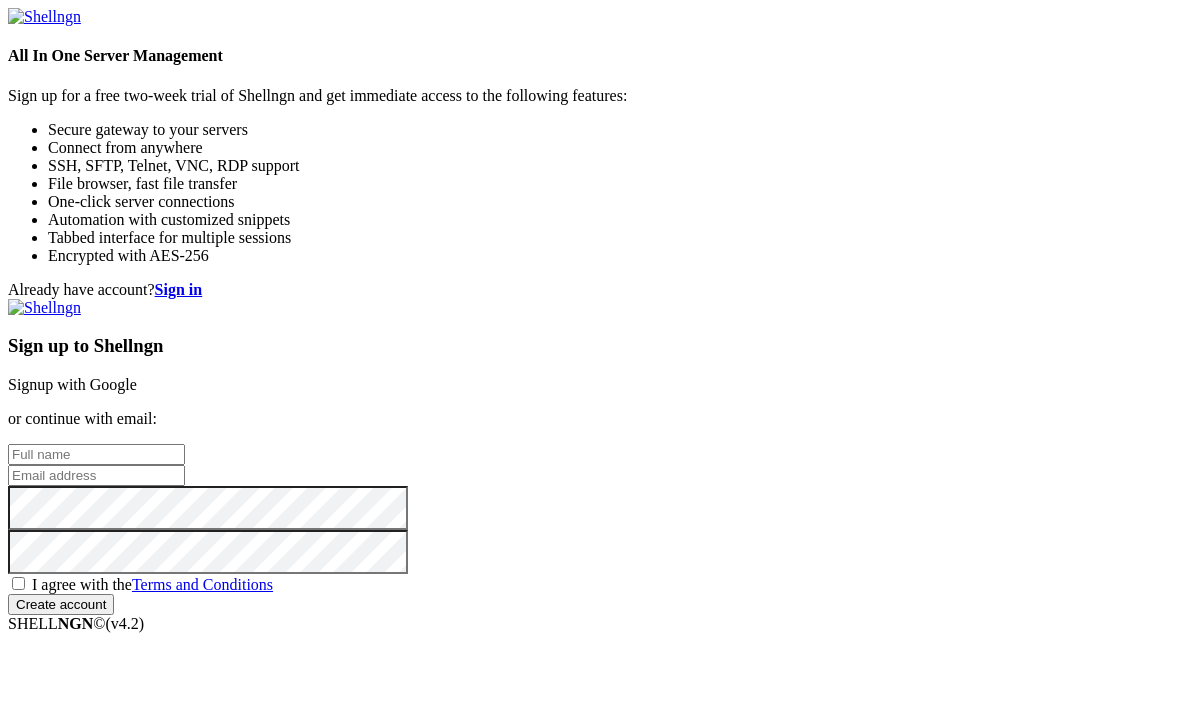 click on "Signup with Google" at bounding box center [72, 384] 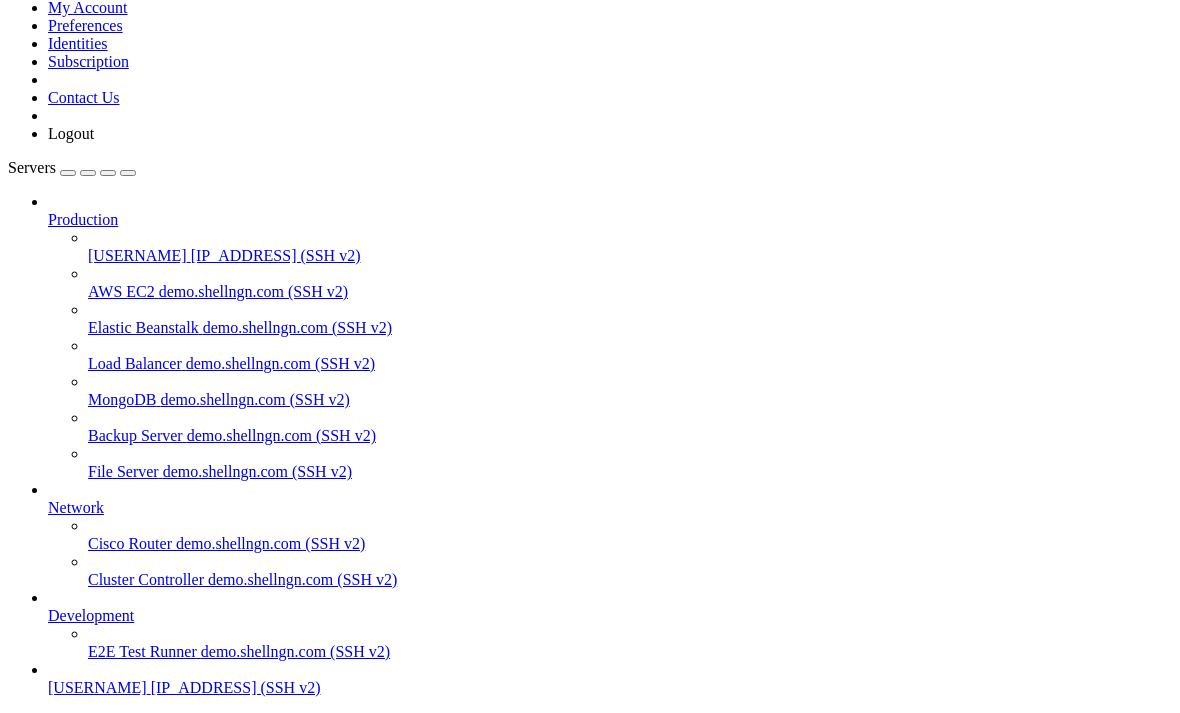 scroll, scrollTop: 0, scrollLeft: 0, axis: both 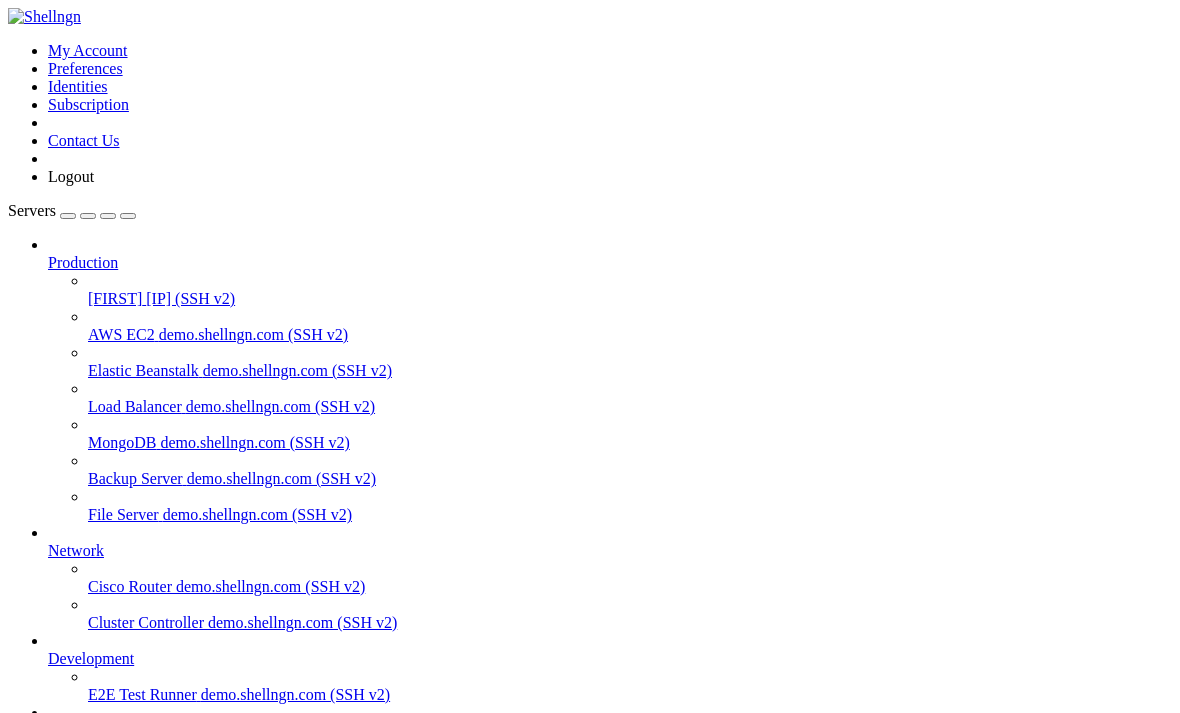 click on "Backup Server
demo.shellngn.com (SSH v2)" at bounding box center (630, 479) 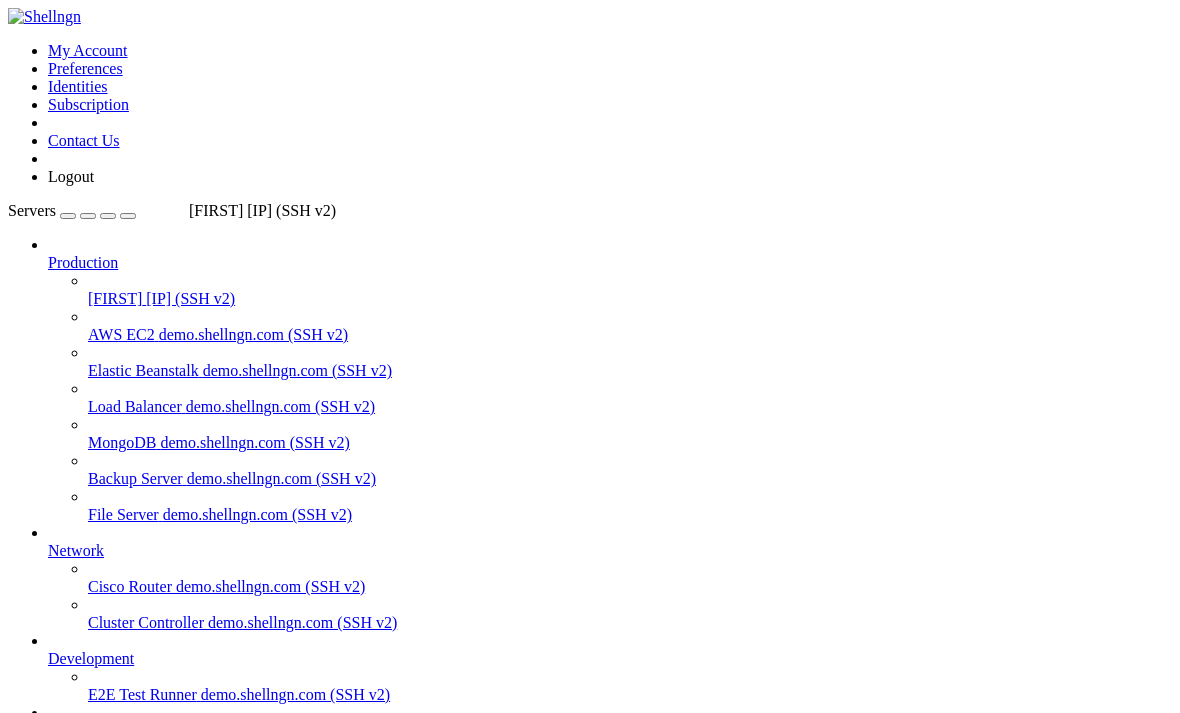 click on "[FIRST]
[IP] (SSH v2)" at bounding box center [630, 299] 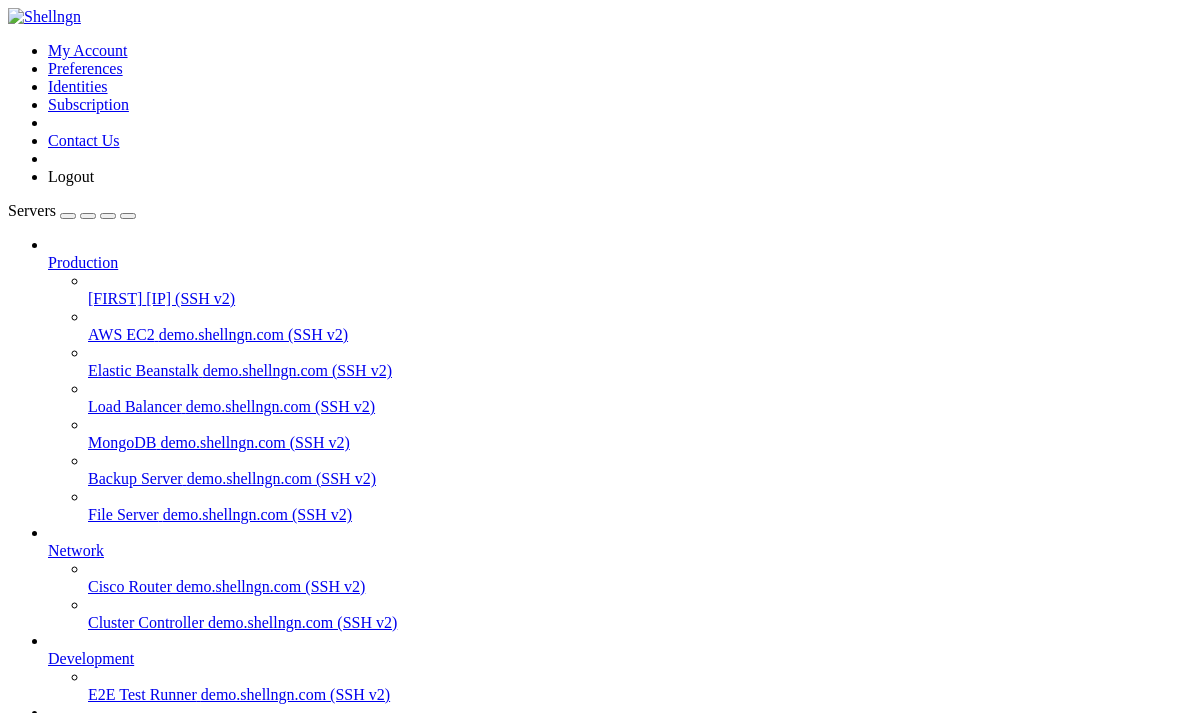 scroll, scrollTop: 147, scrollLeft: 0, axis: vertical 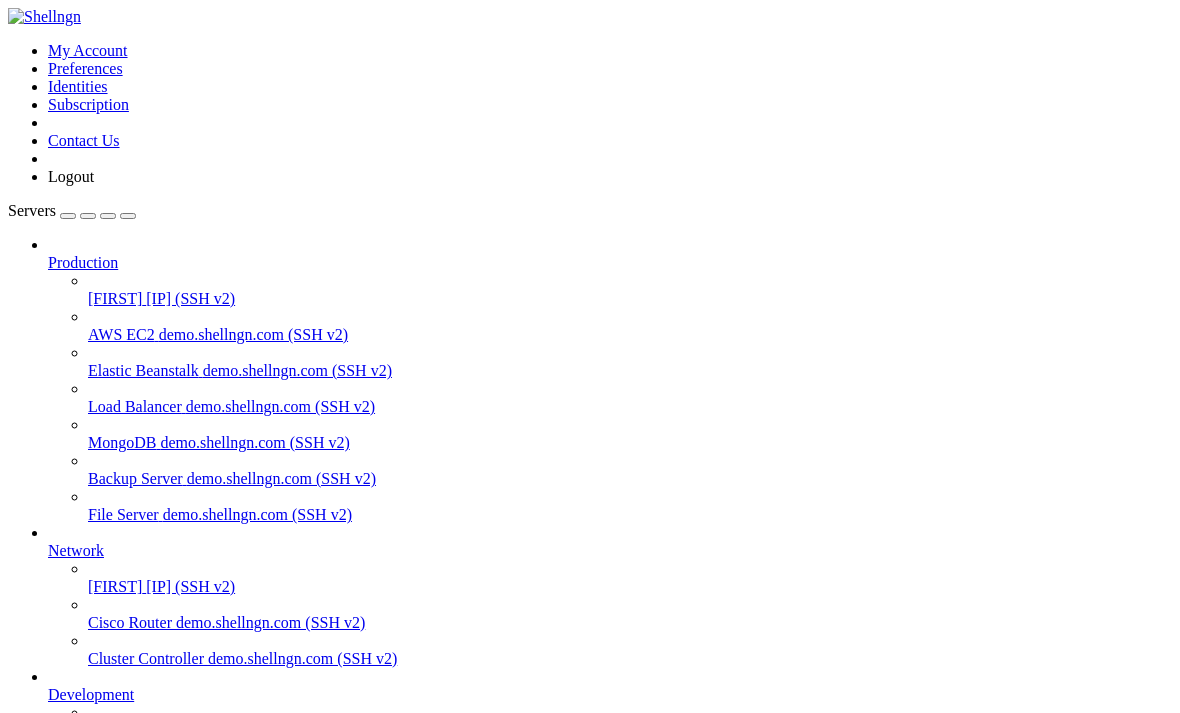 click on "AWS EC2
demo.shellngn.com (SSH v2)" at bounding box center [630, 335] 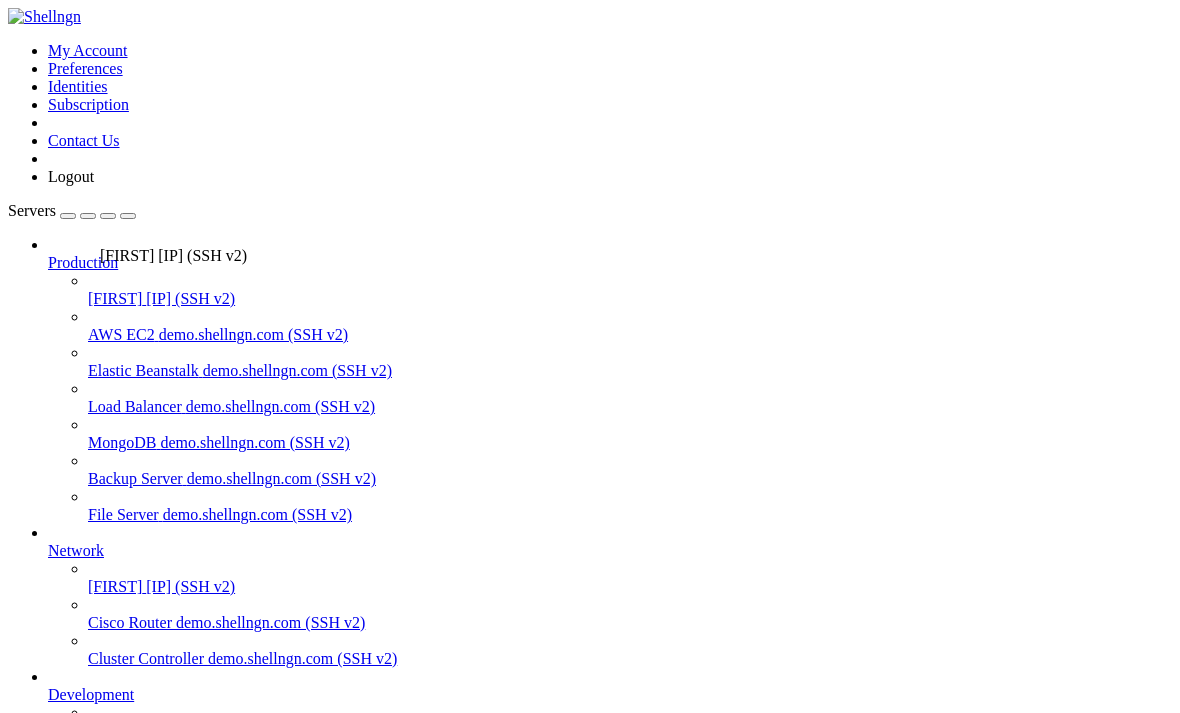 drag, startPoint x: 90, startPoint y: 174, endPoint x: 95, endPoint y: 238, distance: 64.195015 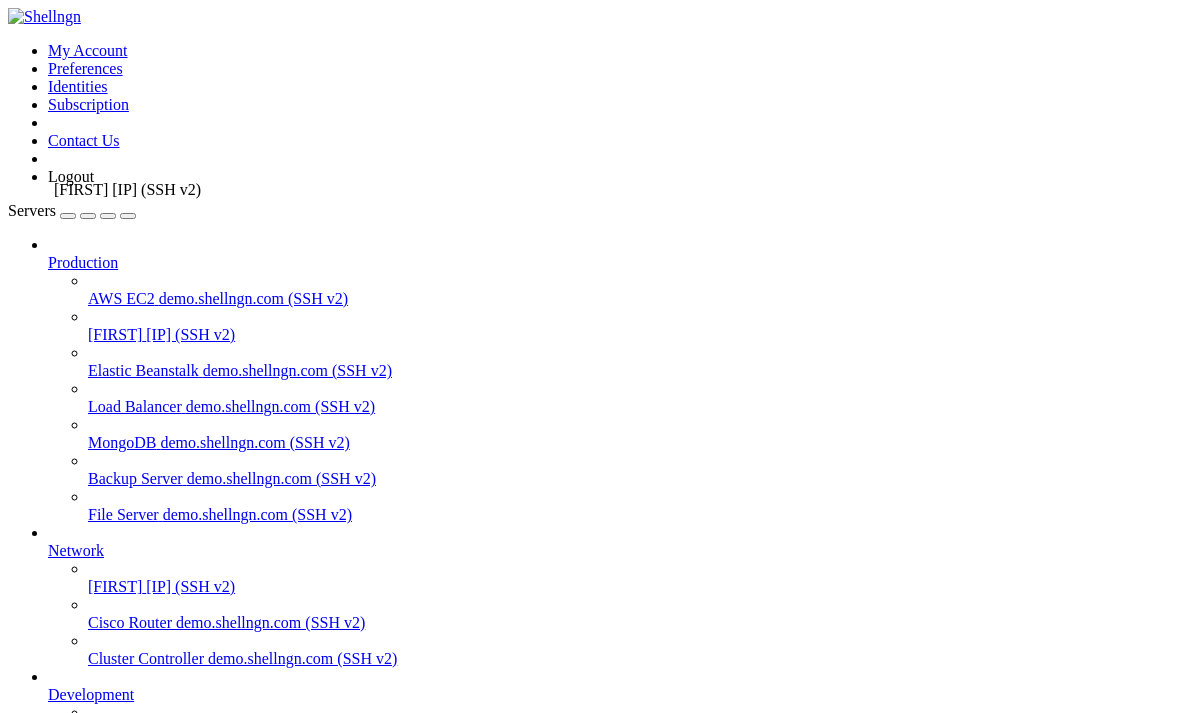drag, startPoint x: 65, startPoint y: 185, endPoint x: 49, endPoint y: 172, distance: 20.615528 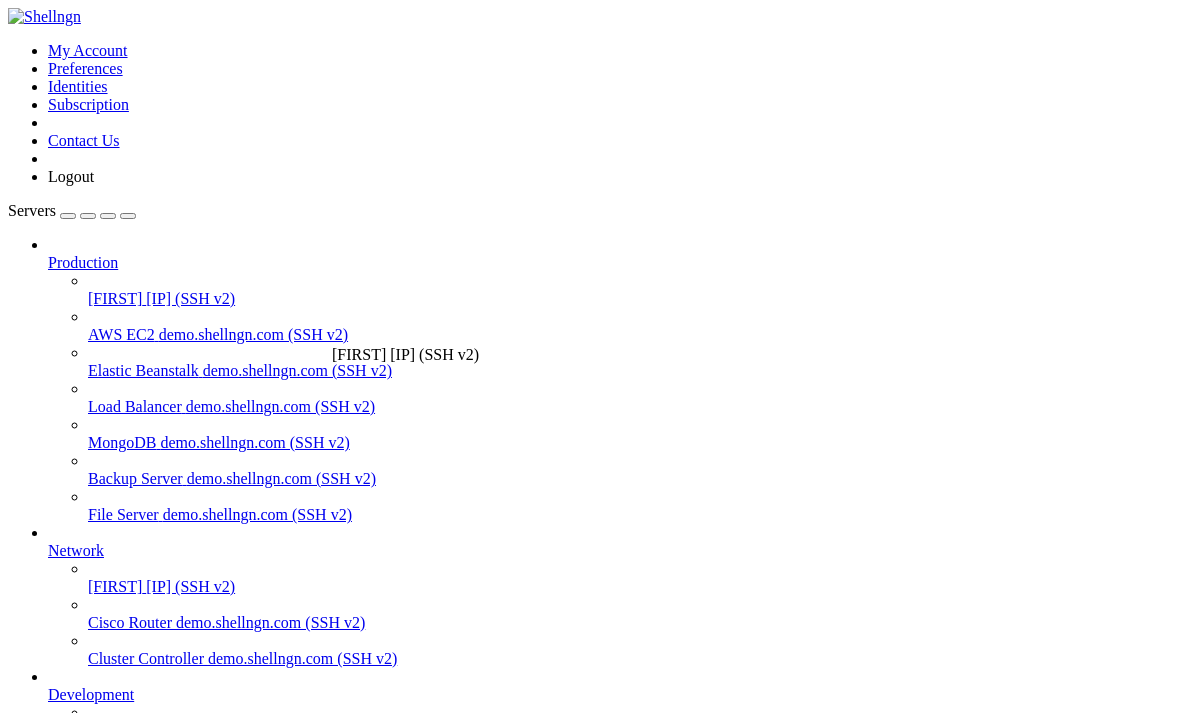 drag, startPoint x: 51, startPoint y: 1584, endPoint x: 335, endPoint y: 1733, distance: 320.71326 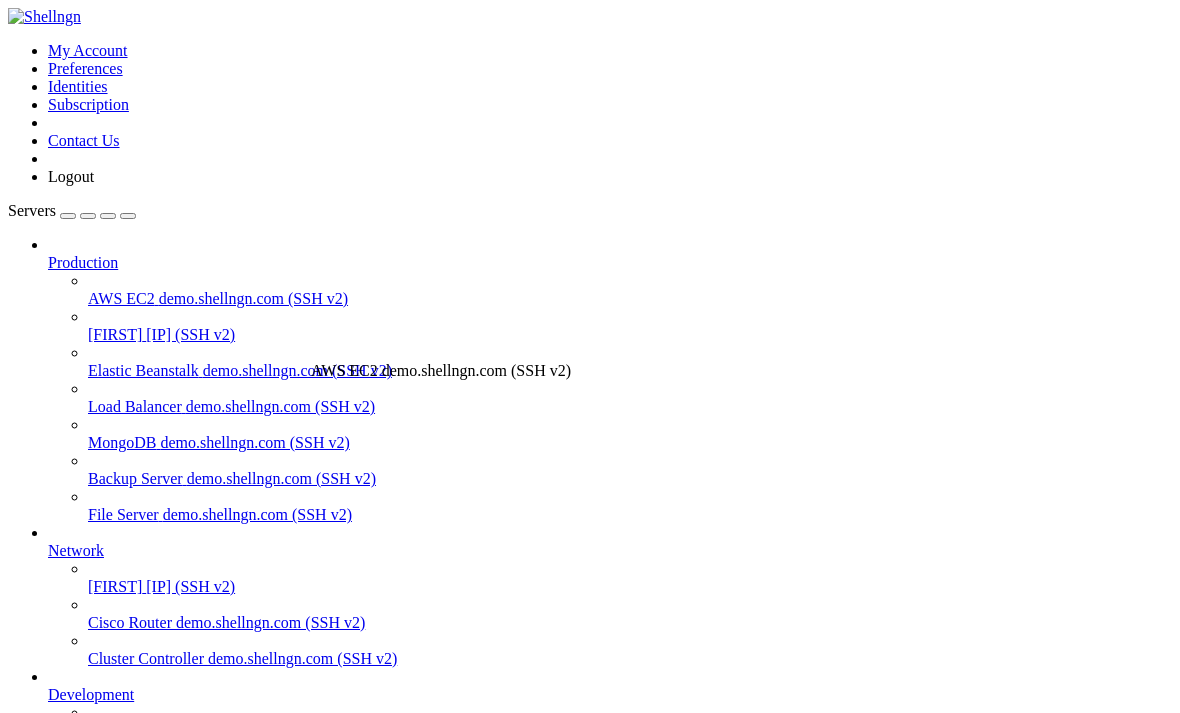 drag, startPoint x: 91, startPoint y: 1637, endPoint x: 314, endPoint y: 1749, distance: 249.5456 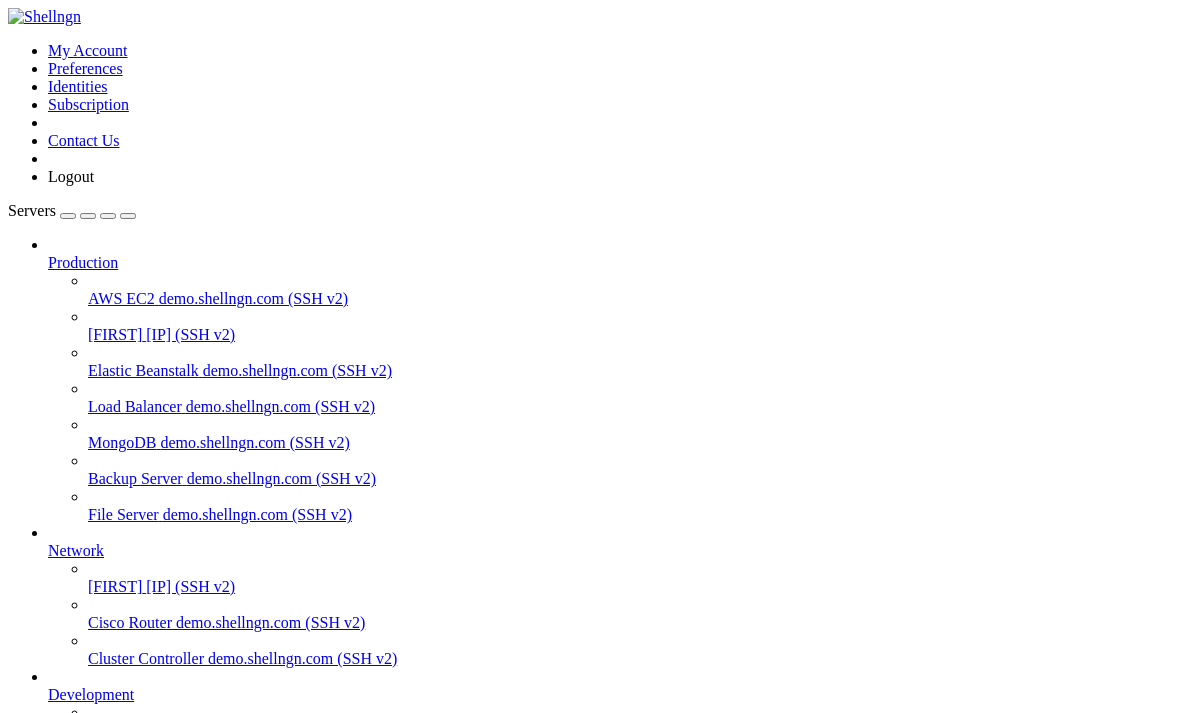 click on "AWS EC2" at bounding box center (121, 298) 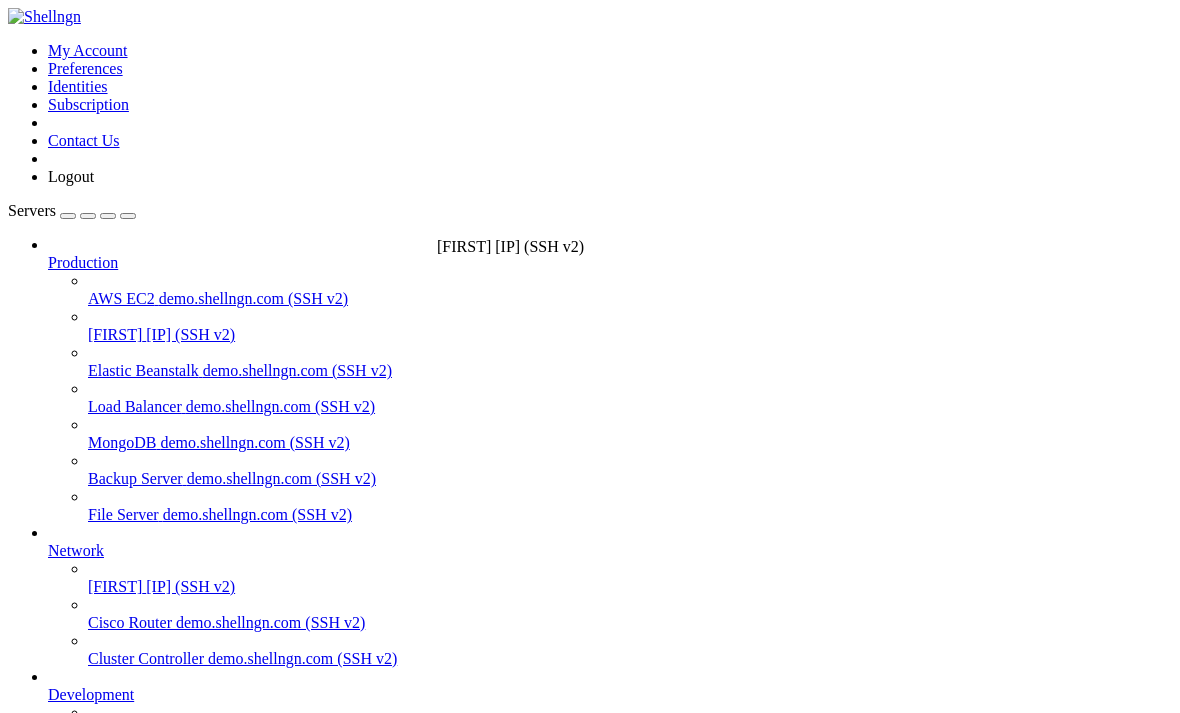 drag, startPoint x: 55, startPoint y: 1887, endPoint x: 79, endPoint y: 1869, distance: 30 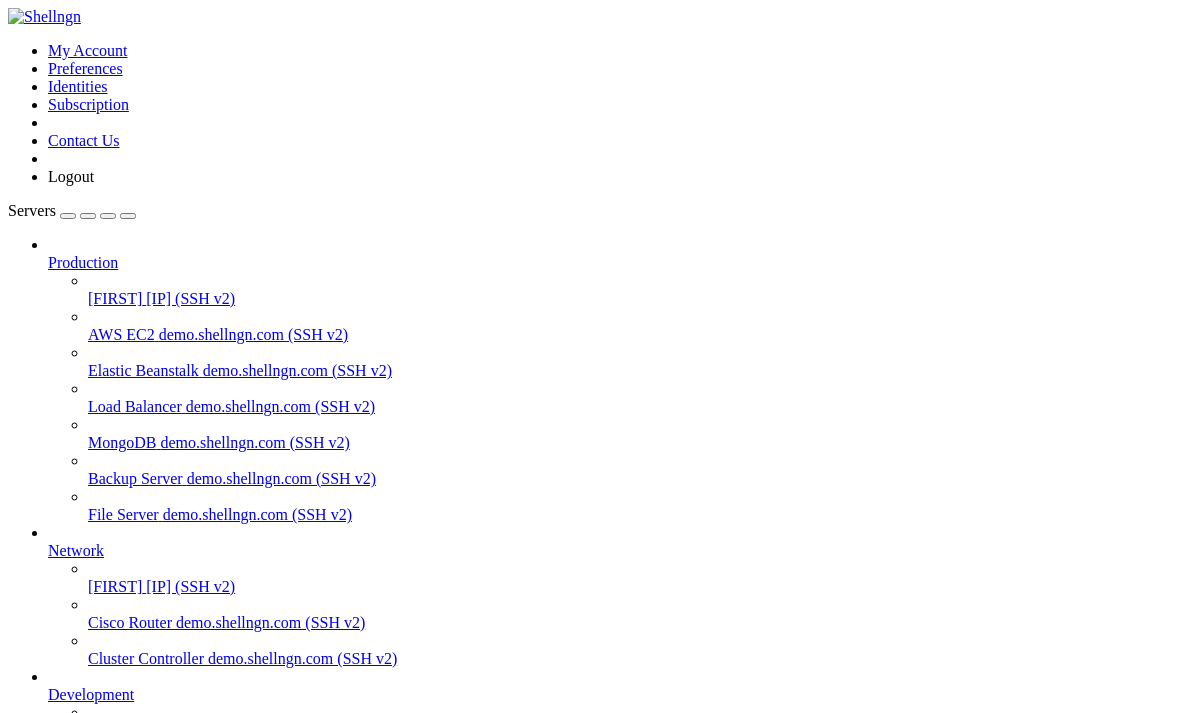 click at bounding box center (68, 216) 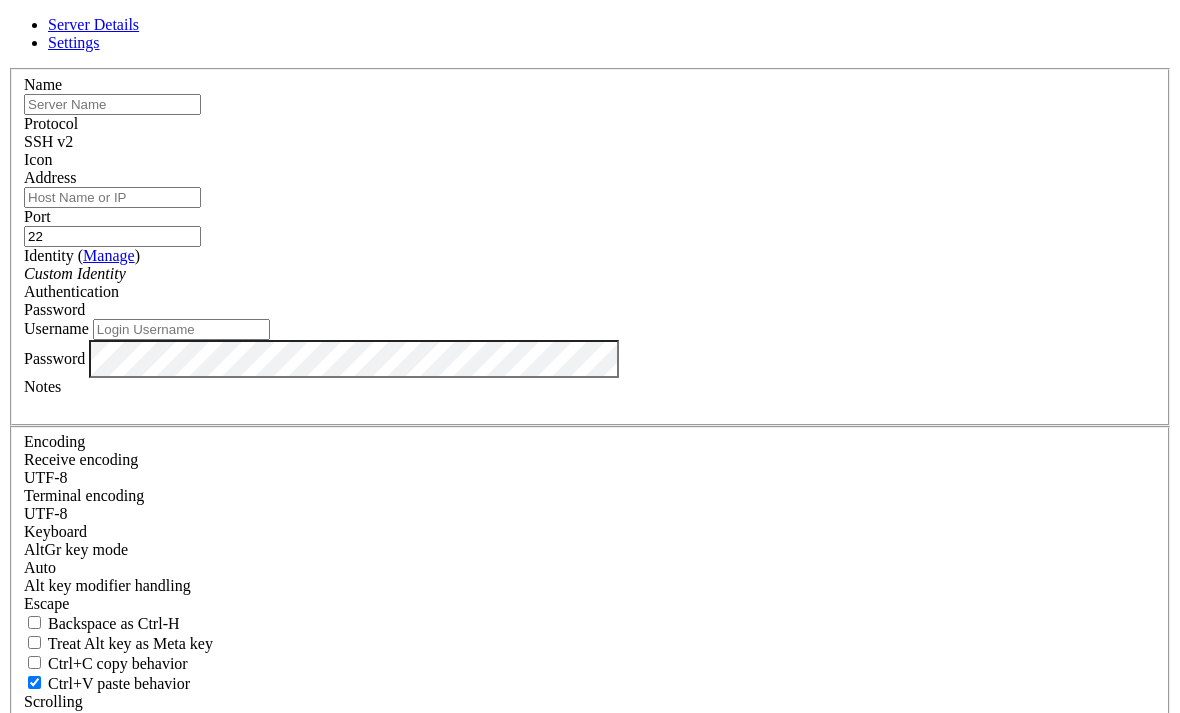 click on "Server Details
Settings
Name
Protocol
SSH v2
Icon" at bounding box center [590, 429] 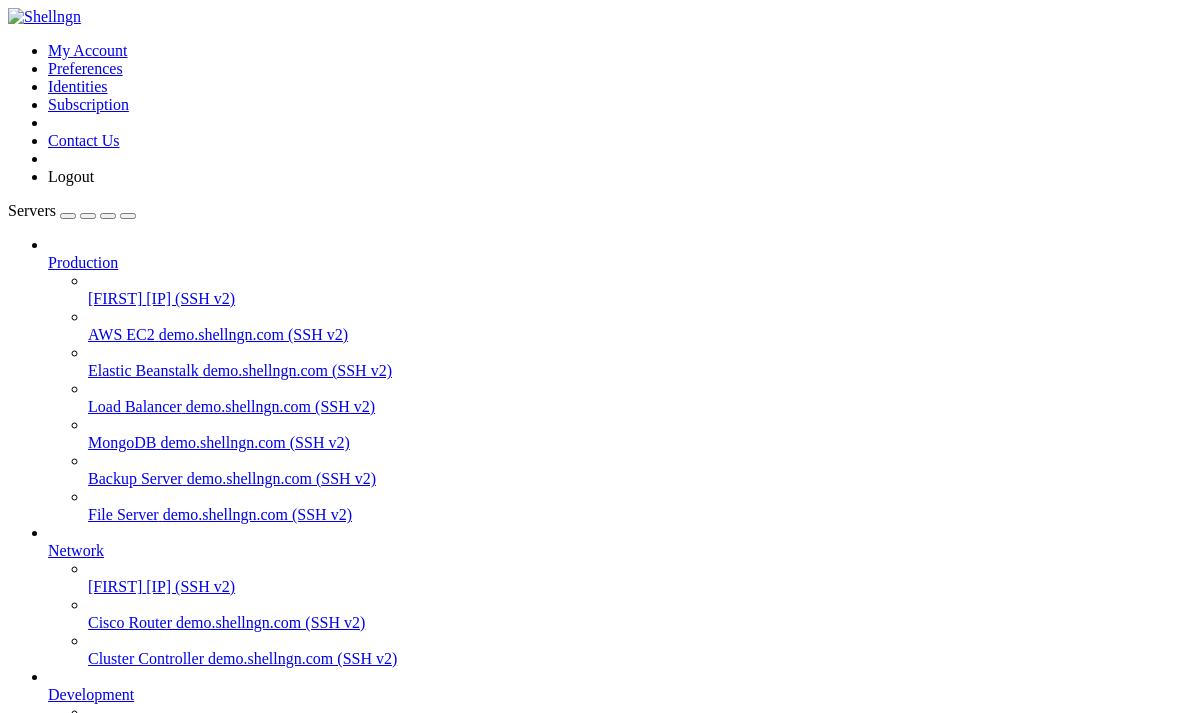 click on "[IP] (SSH v2)" at bounding box center [190, 298] 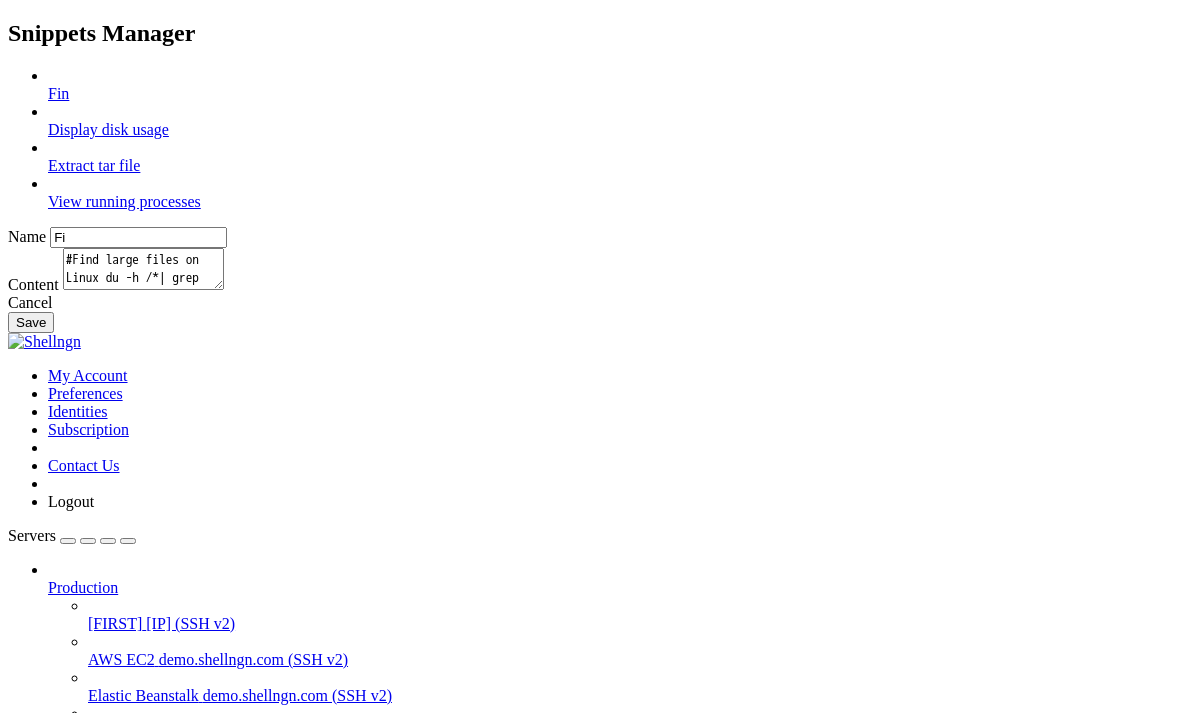type on "F" 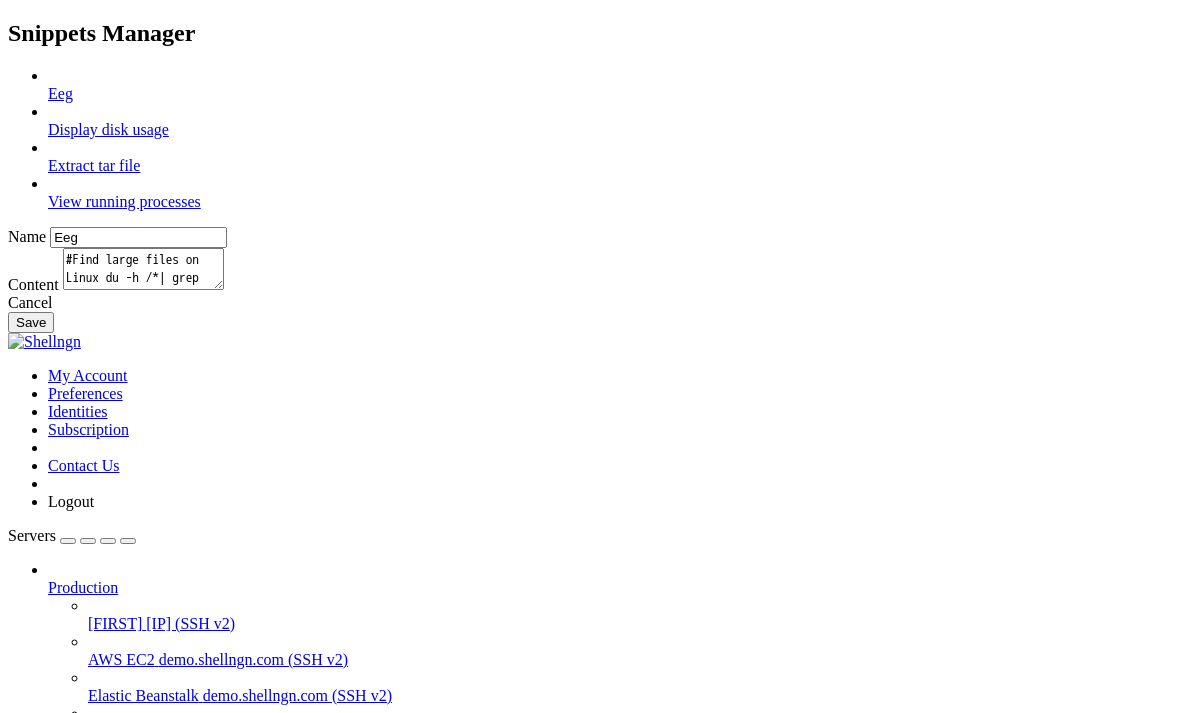 type on "Eeg" 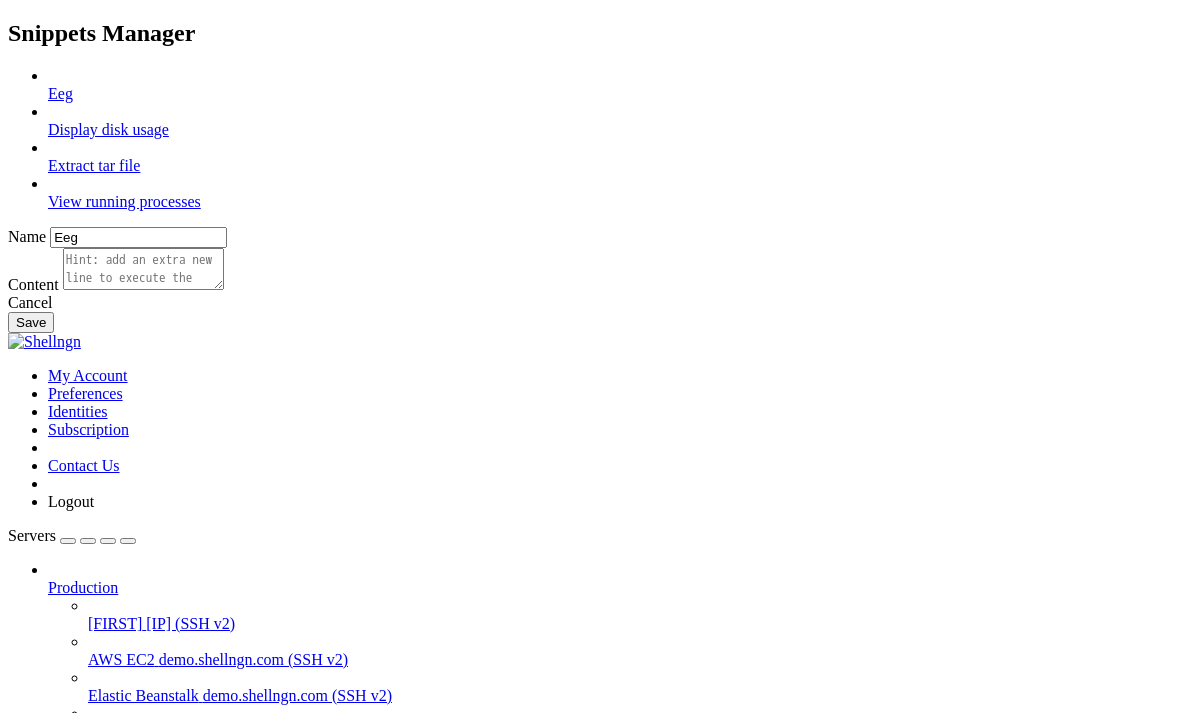 paste on "Compatibility" 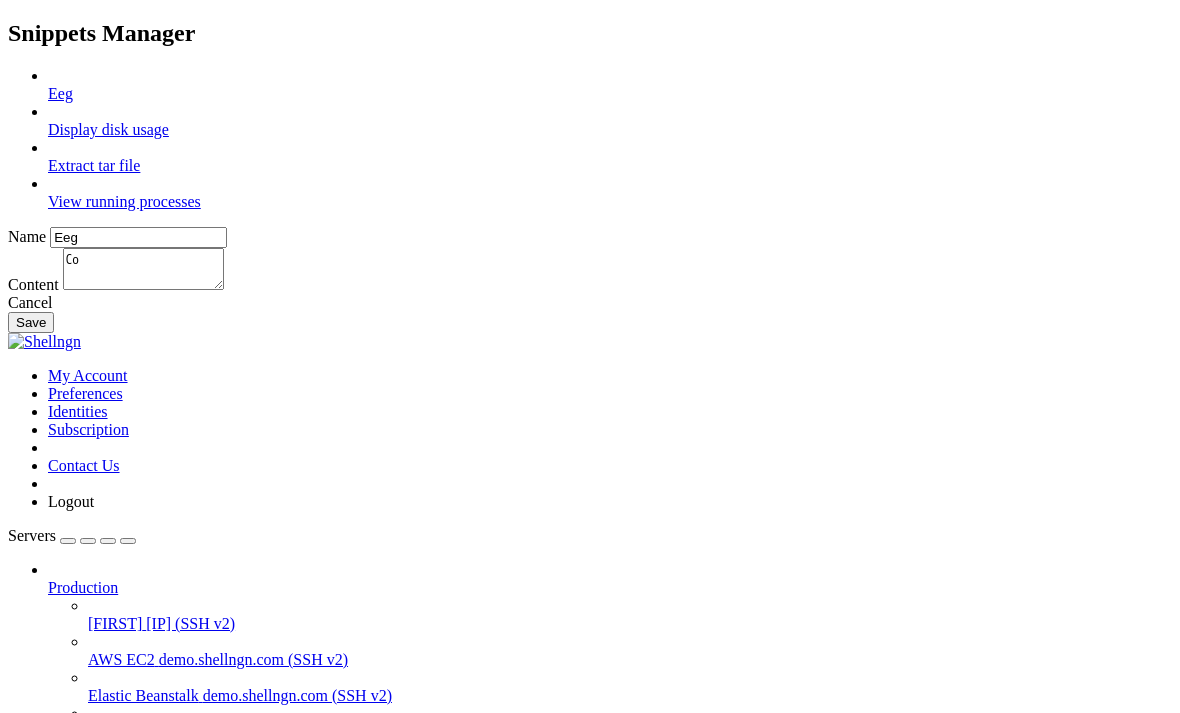 type on "C" 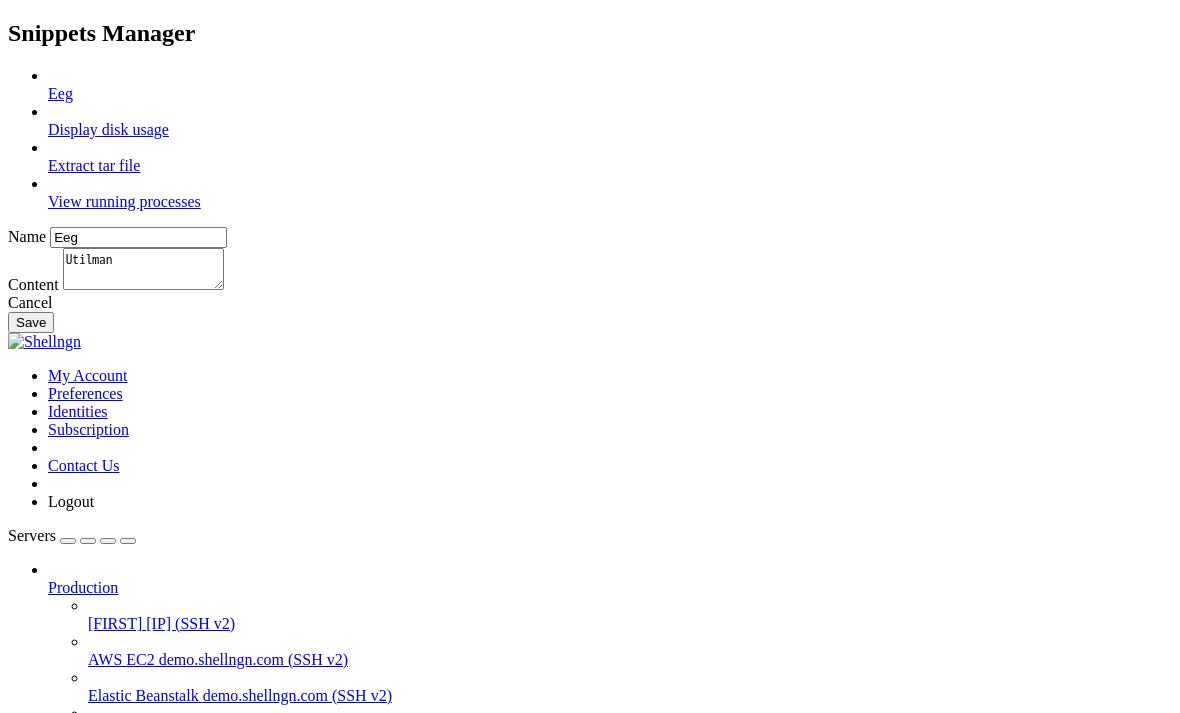 type on "Utilman" 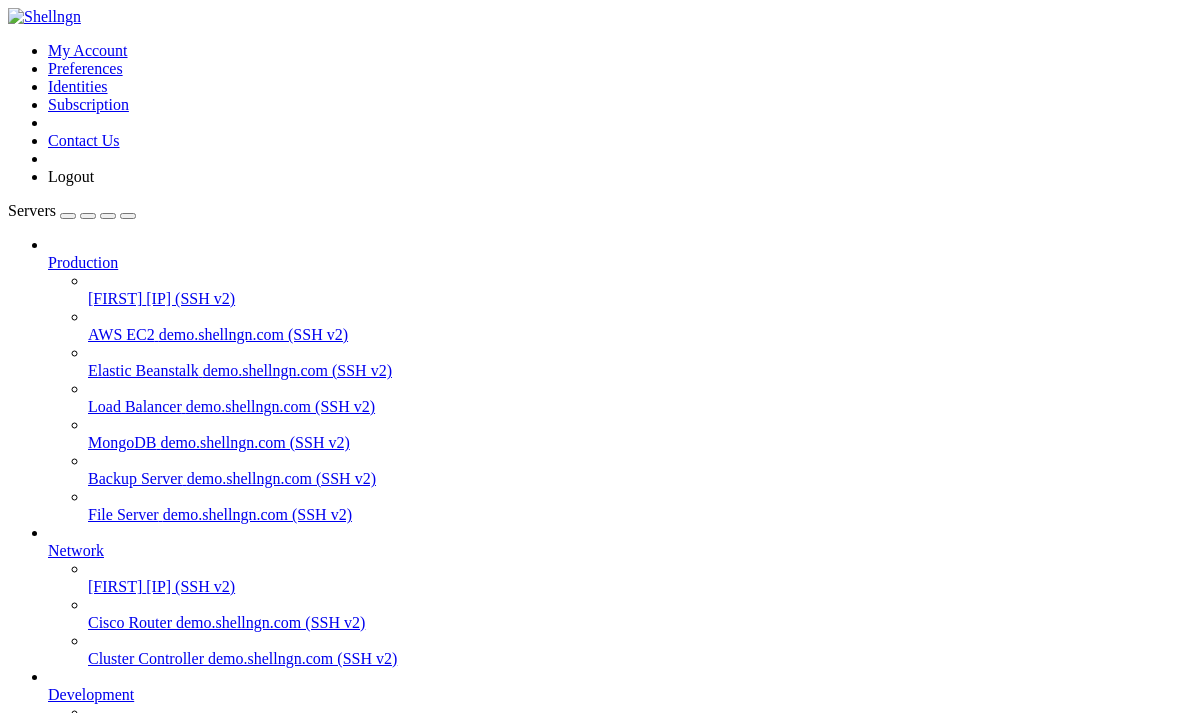 click at bounding box center [16, 1472] 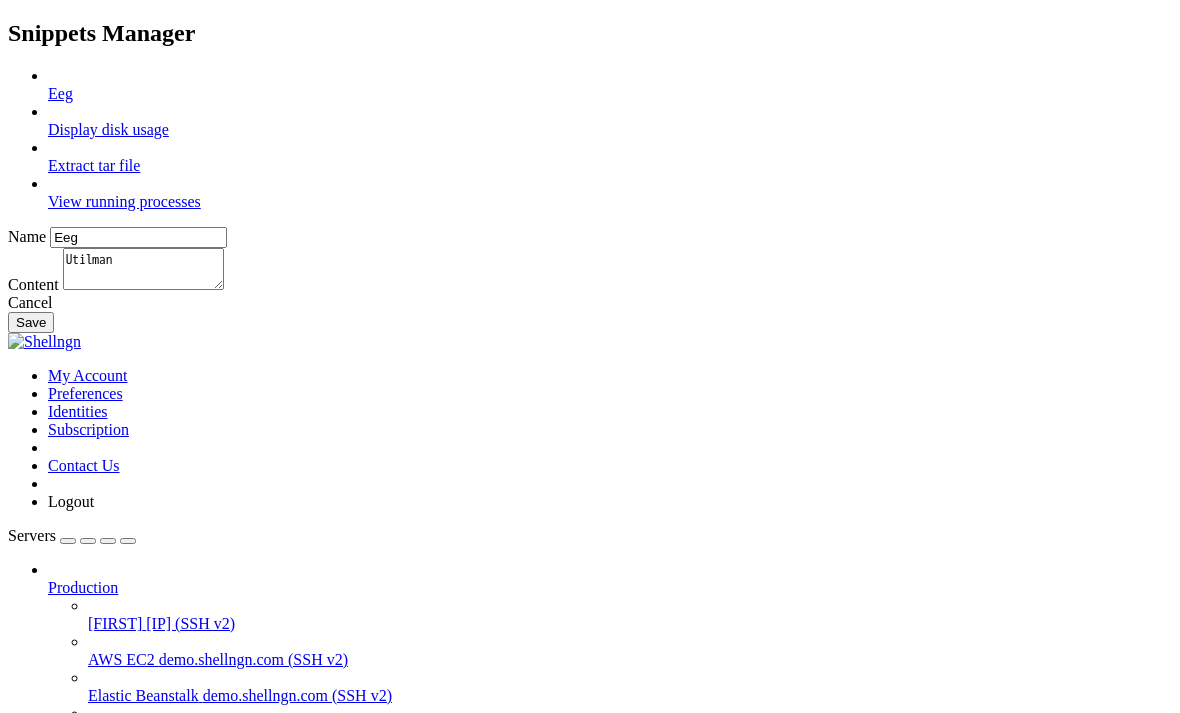 click on "Utilman" at bounding box center [143, 269] 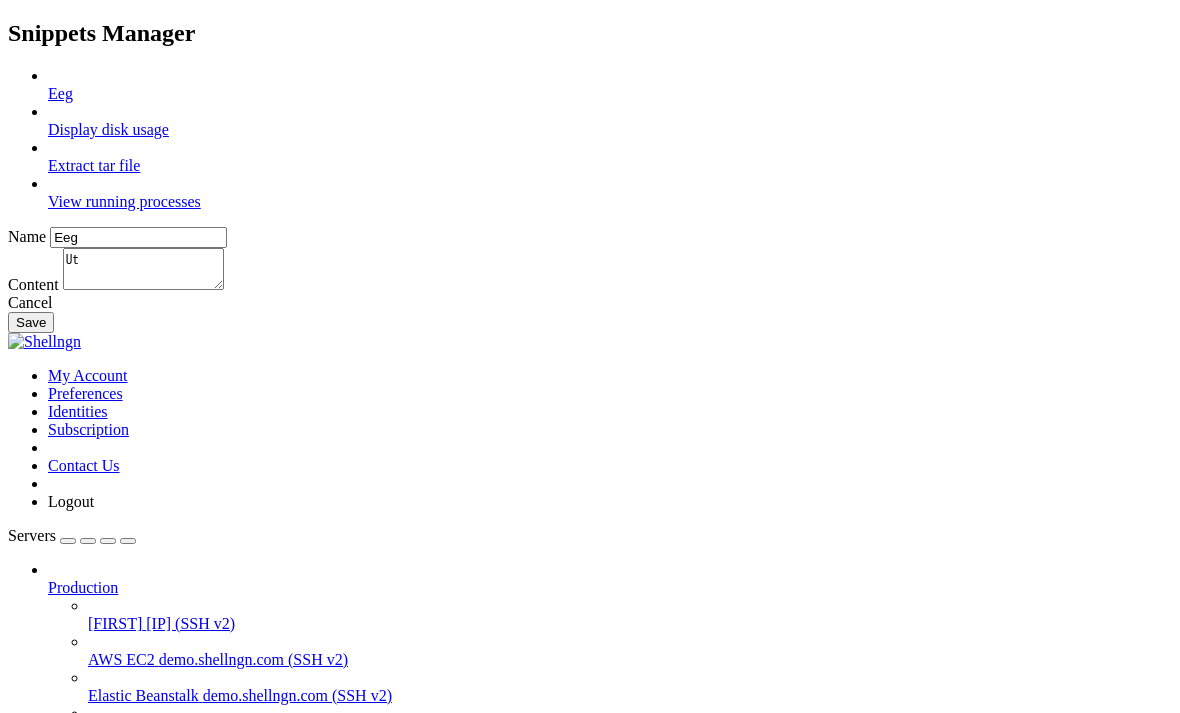 type on "U" 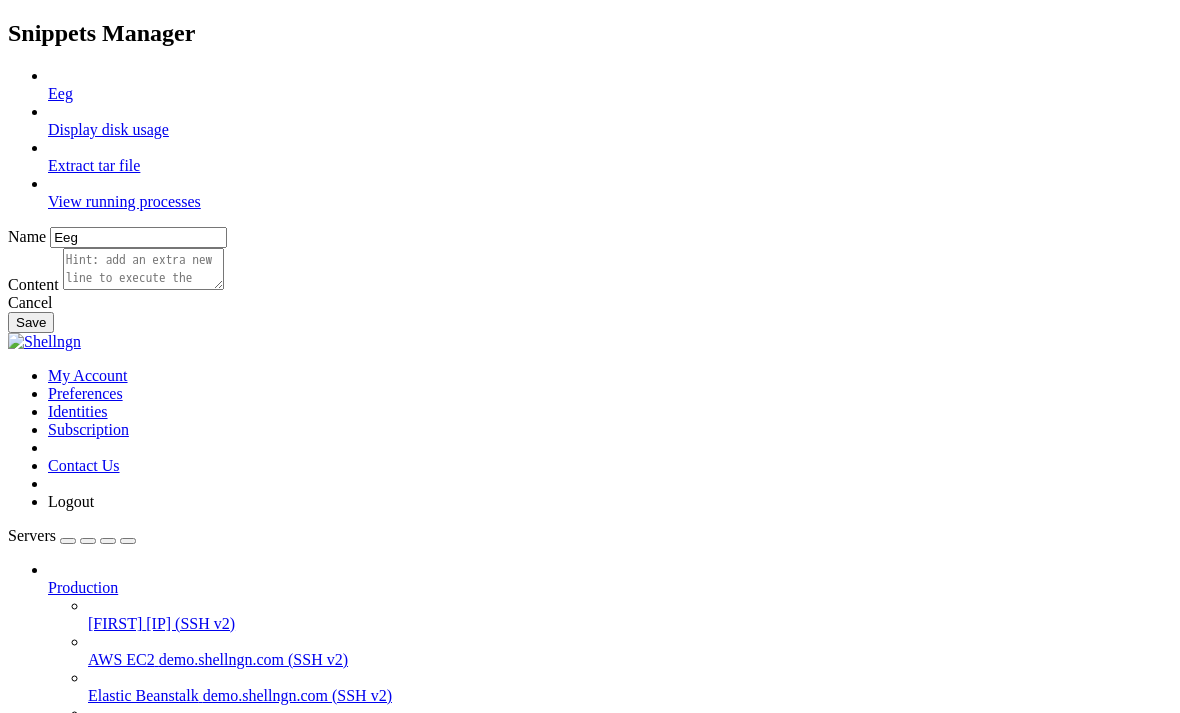 paste on "ssh -D 8080 -f -C -q -N user@remote_server_ip" 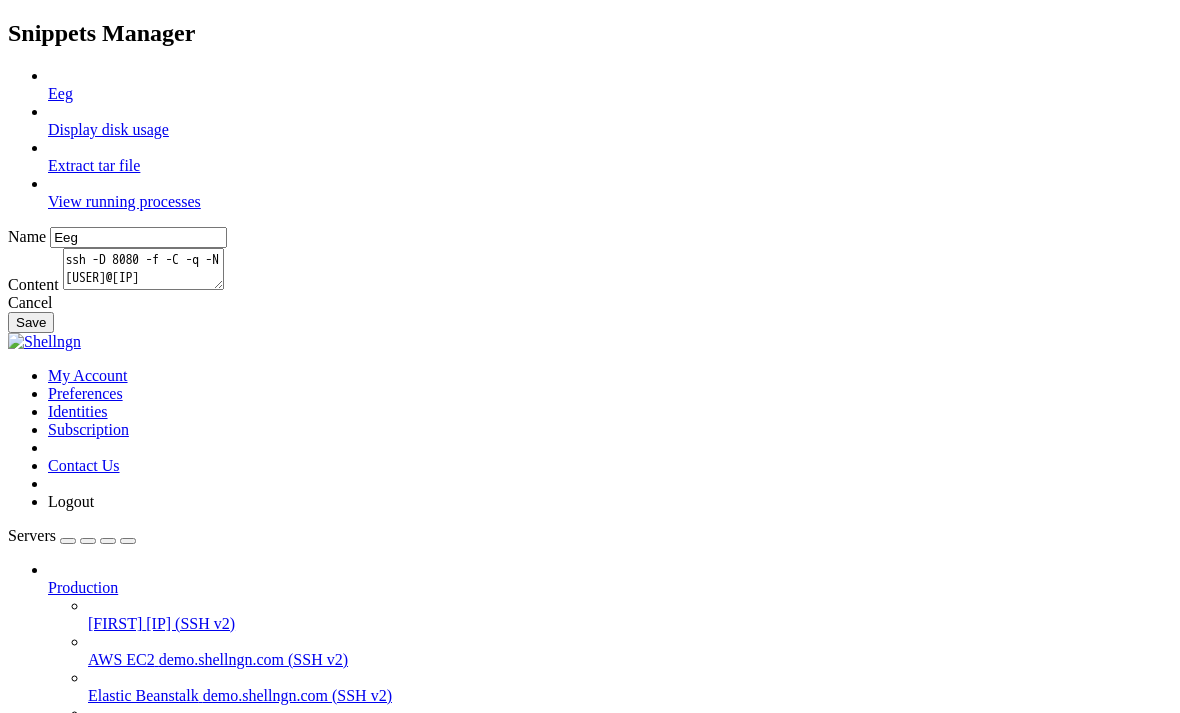 type on "ssh -D 8080 -f -C -q -N user@remote_server_ip" 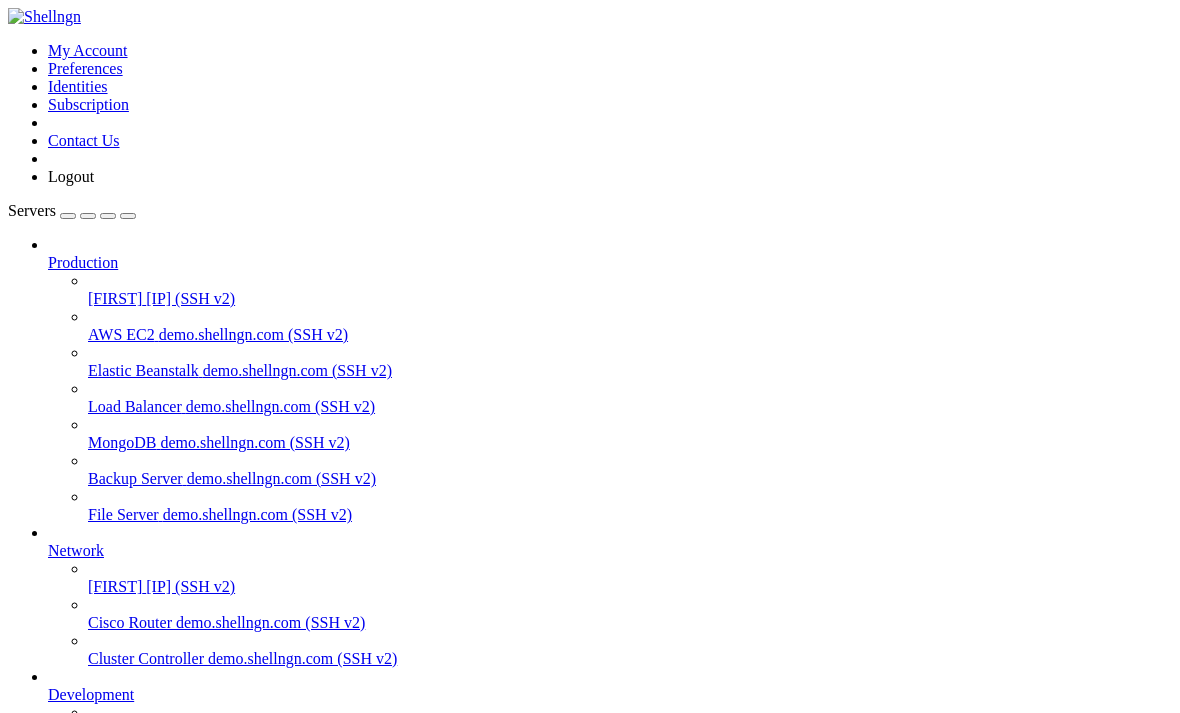 click at bounding box center [16, 2493] 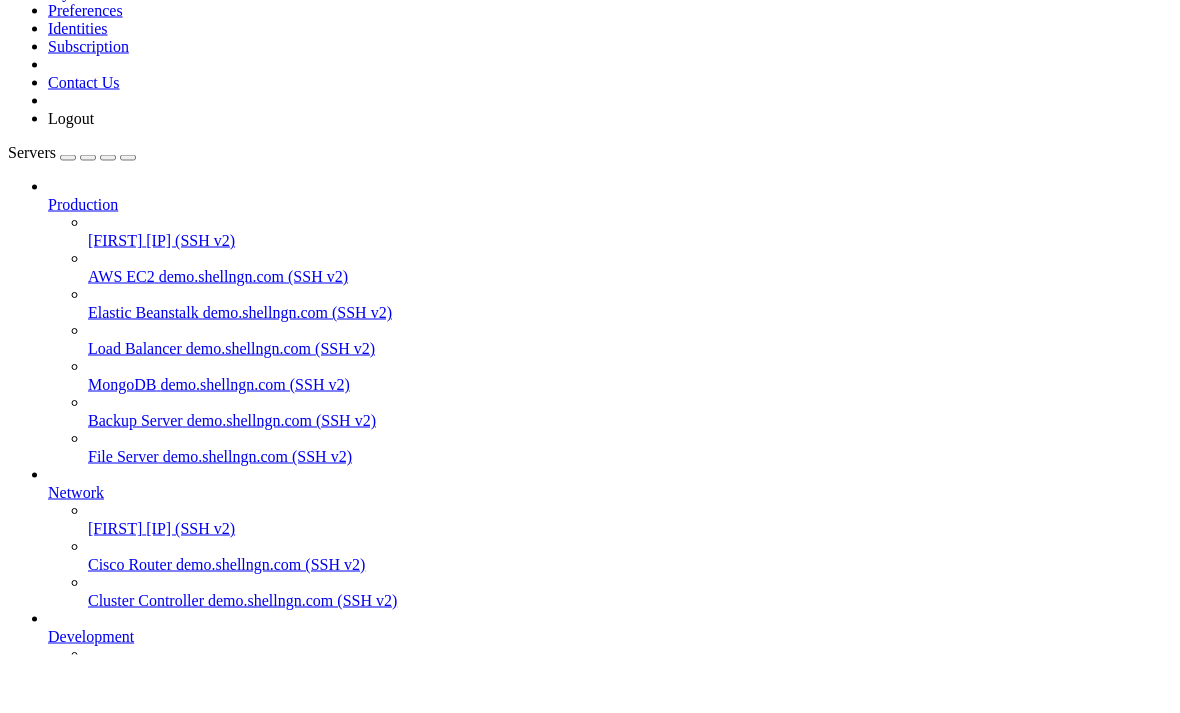 drag, startPoint x: 77, startPoint y: 126, endPoint x: 328, endPoint y: 212, distance: 265.32434 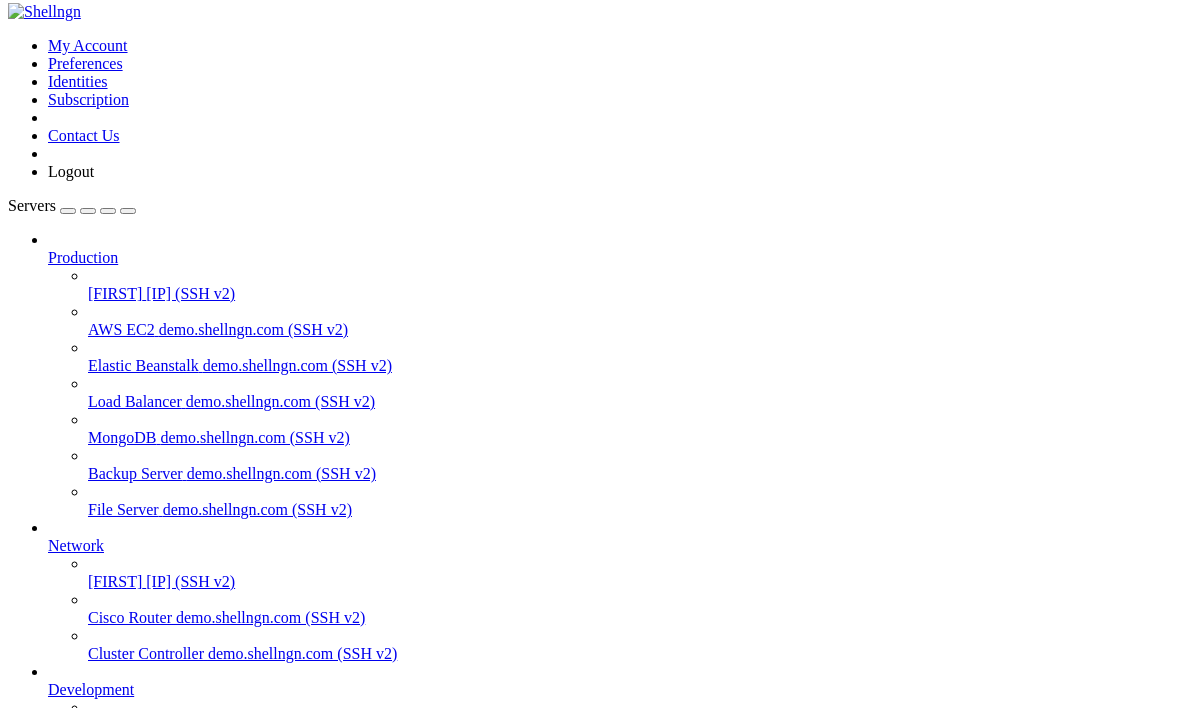 scroll, scrollTop: 144, scrollLeft: 0, axis: vertical 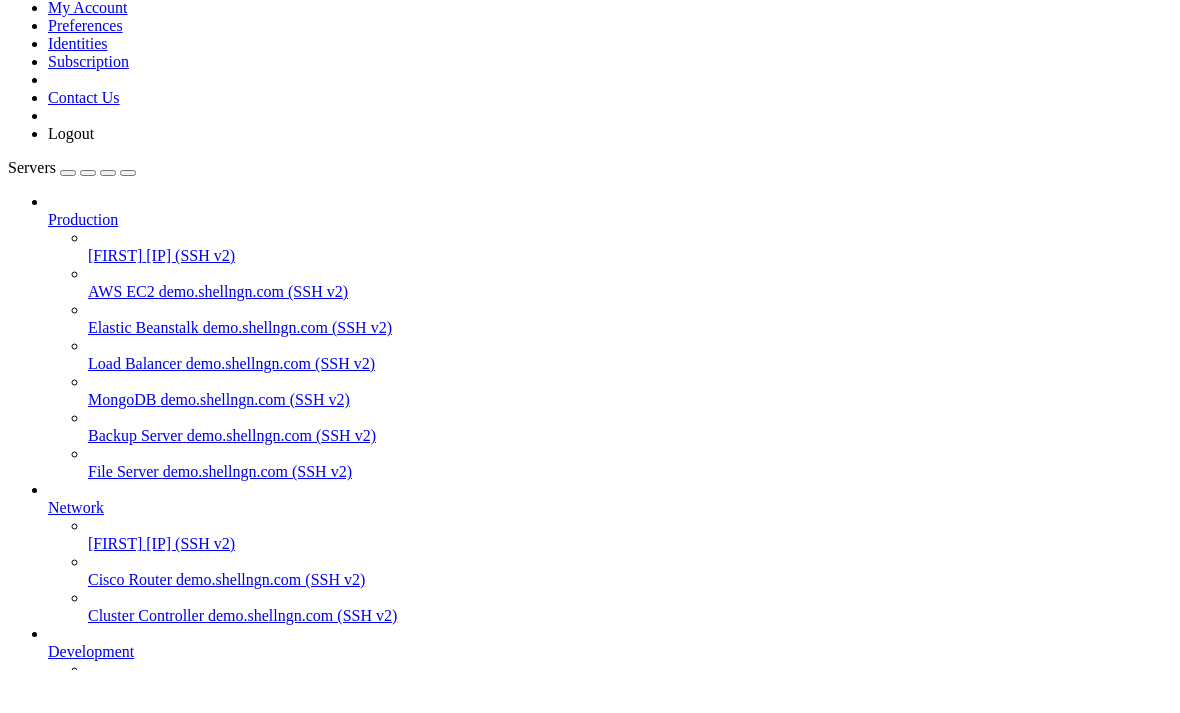 click on "demo.shellngn.com (SSH v2)" at bounding box center (295, 730) 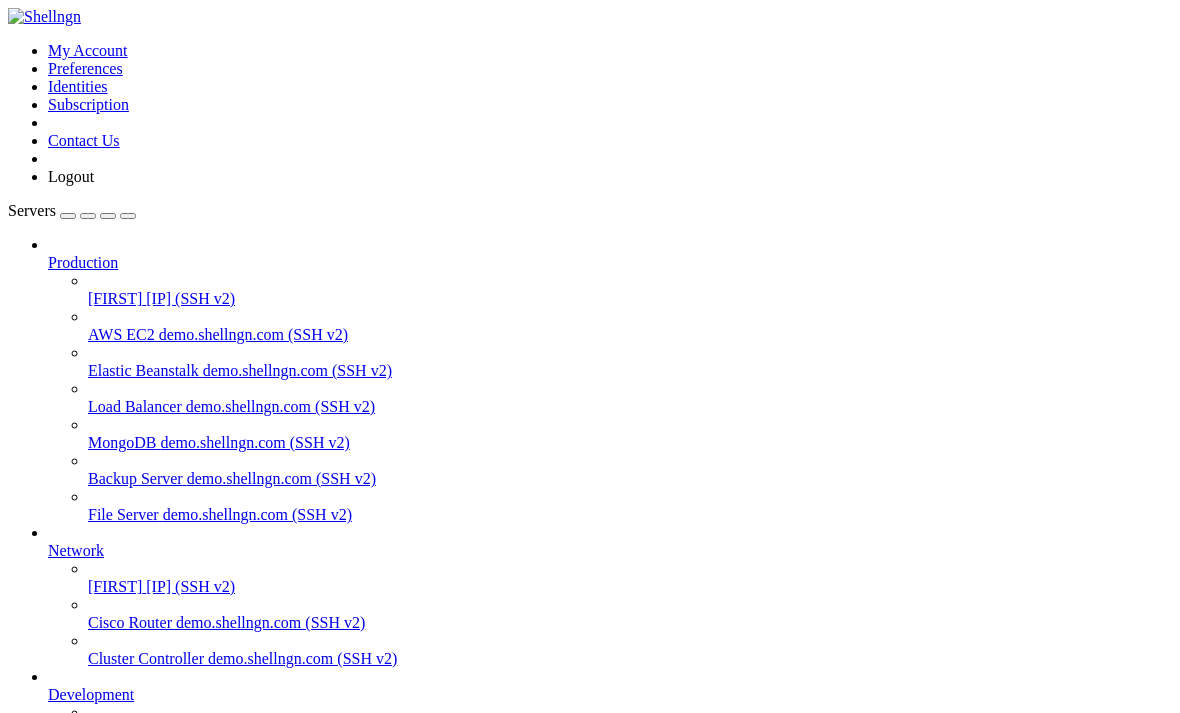 click at bounding box center (8, 914) 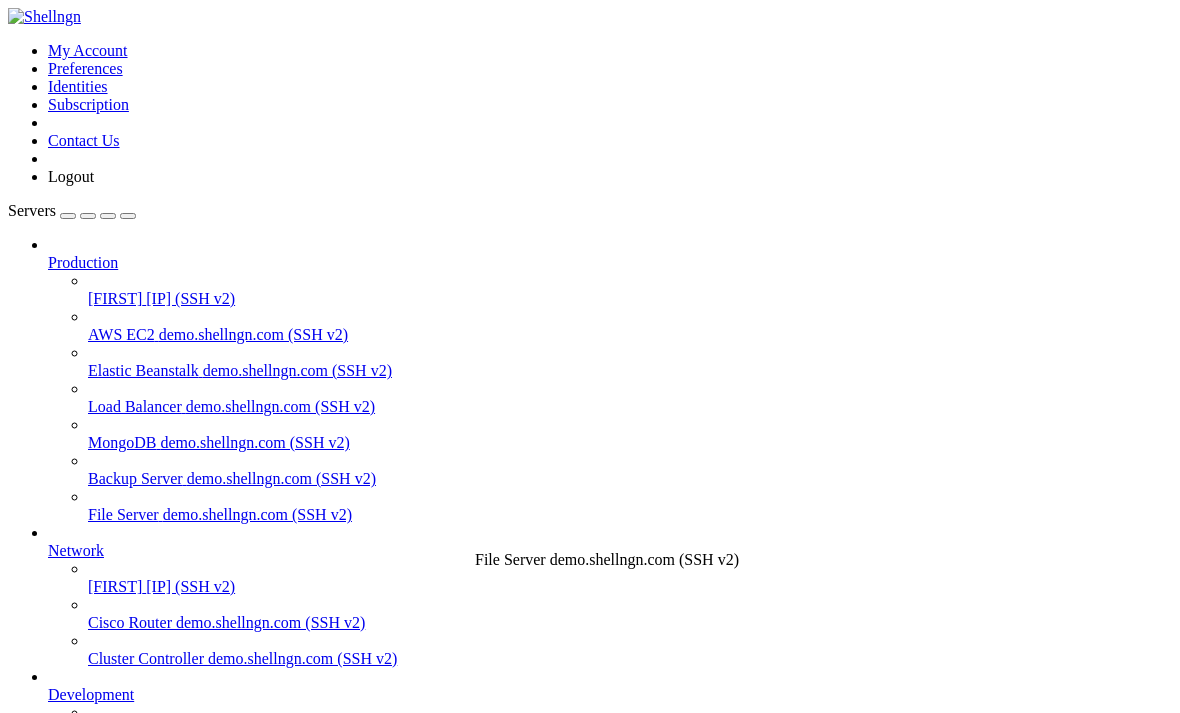 drag, startPoint x: 144, startPoint y: 1656, endPoint x: 256, endPoint y: 1598, distance: 126.12692 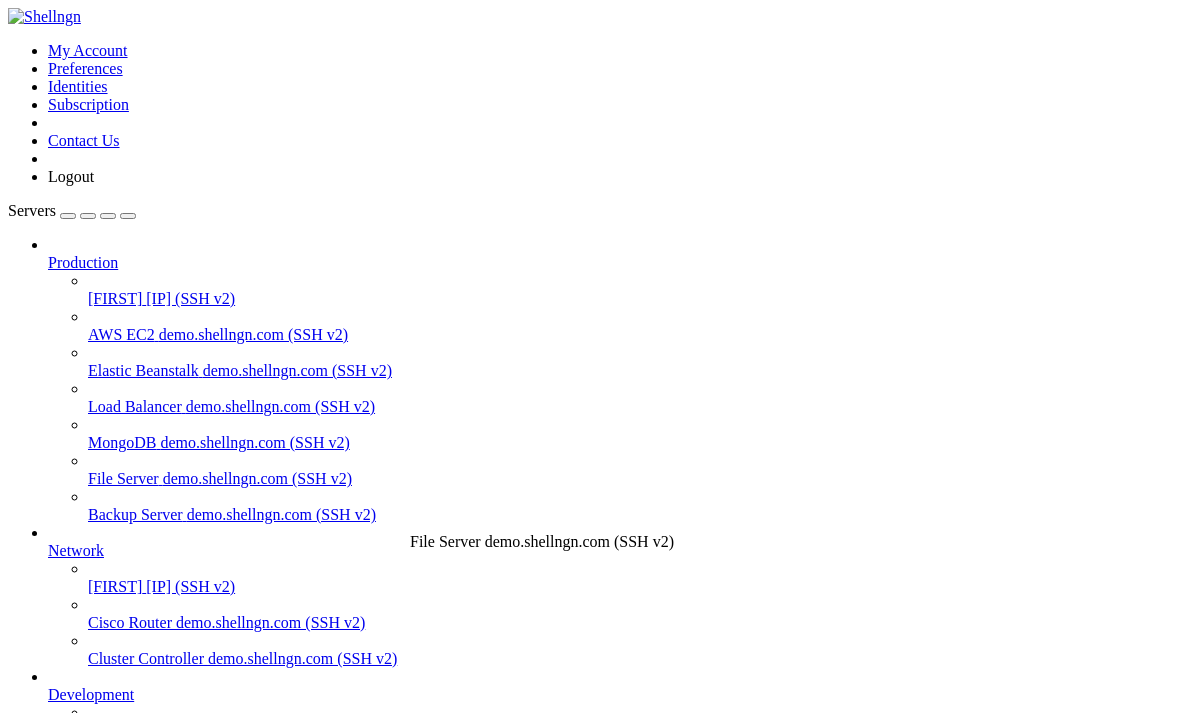 drag, startPoint x: 160, startPoint y: 1592, endPoint x: 181, endPoint y: 1579, distance: 24.698177 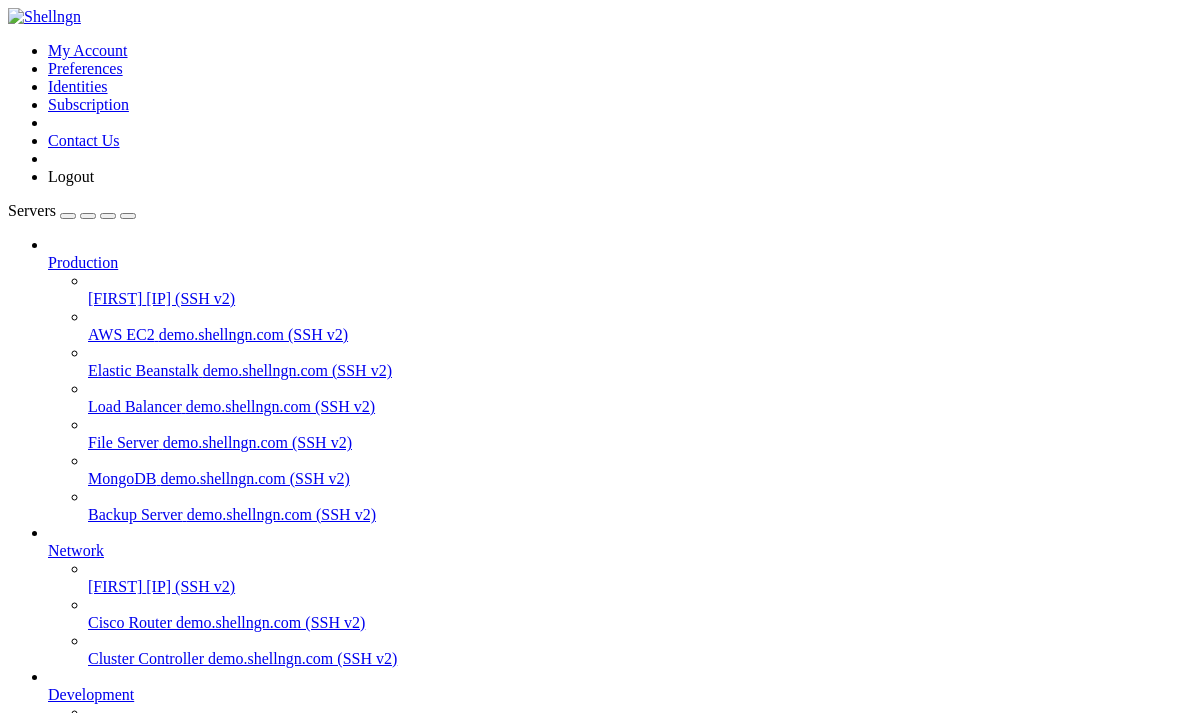 scroll, scrollTop: 92, scrollLeft: 0, axis: vertical 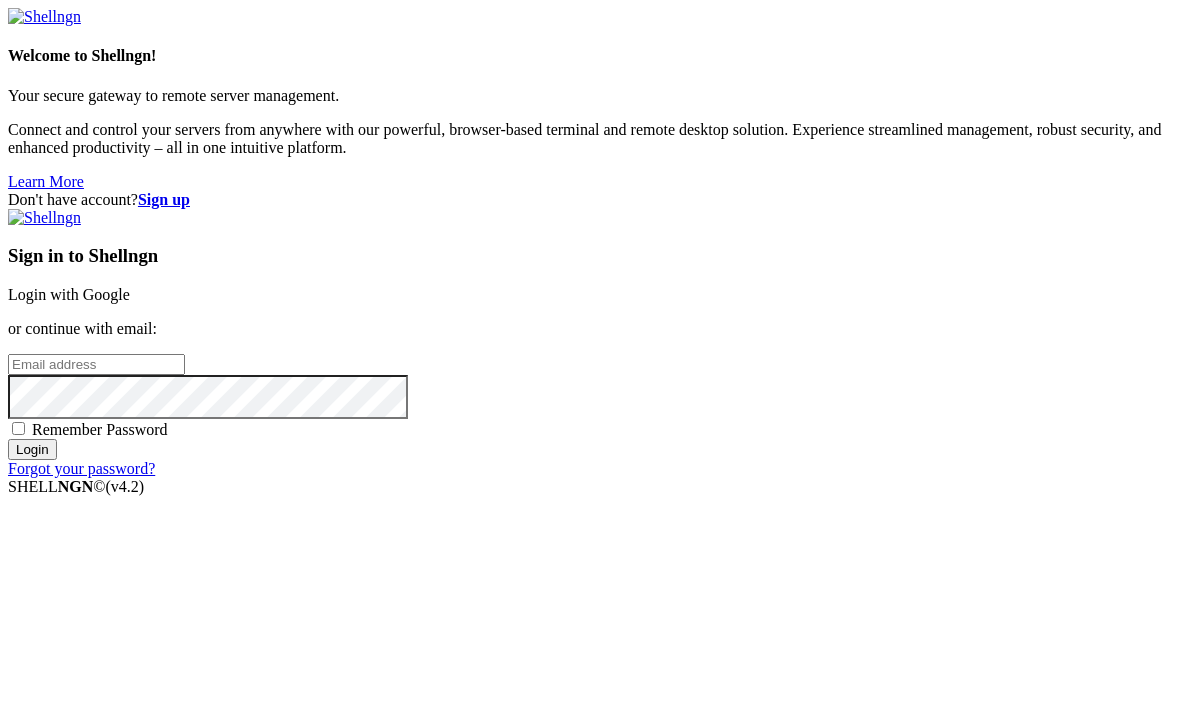 click on "Sign in to Shellngn
Login with Google
or continue with email:
Remember Password
Login
Forgot your password?" at bounding box center [590, 343] 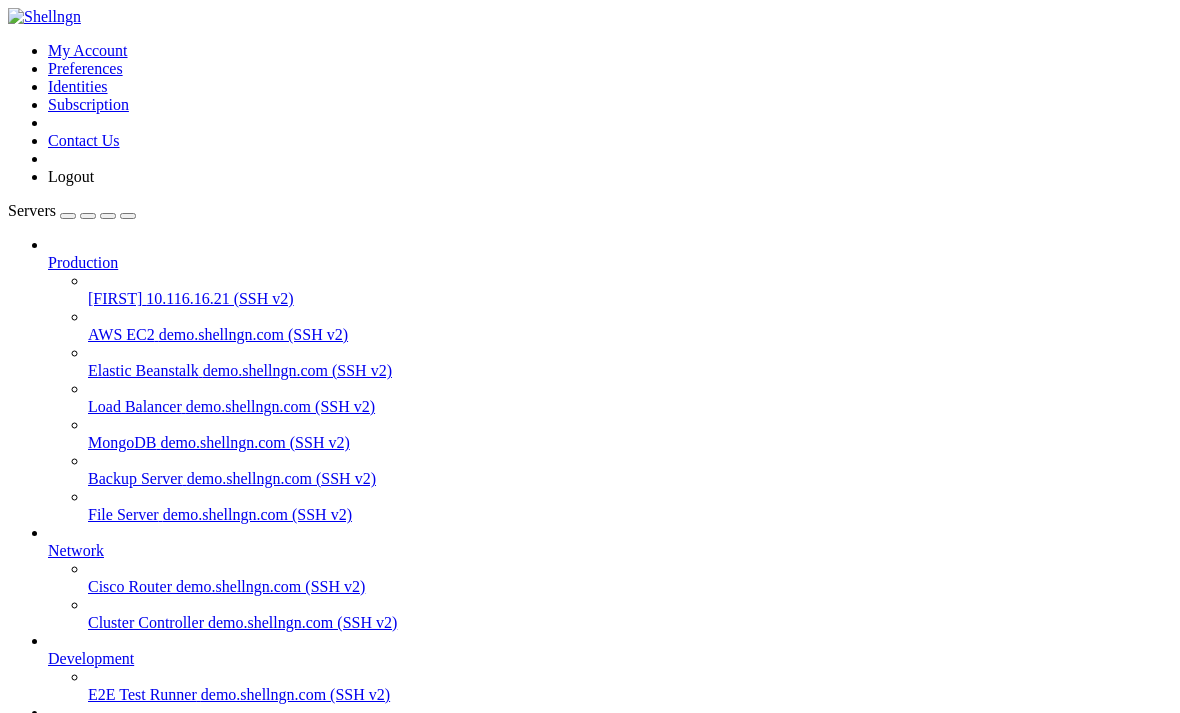 click at bounding box center [88, 216] 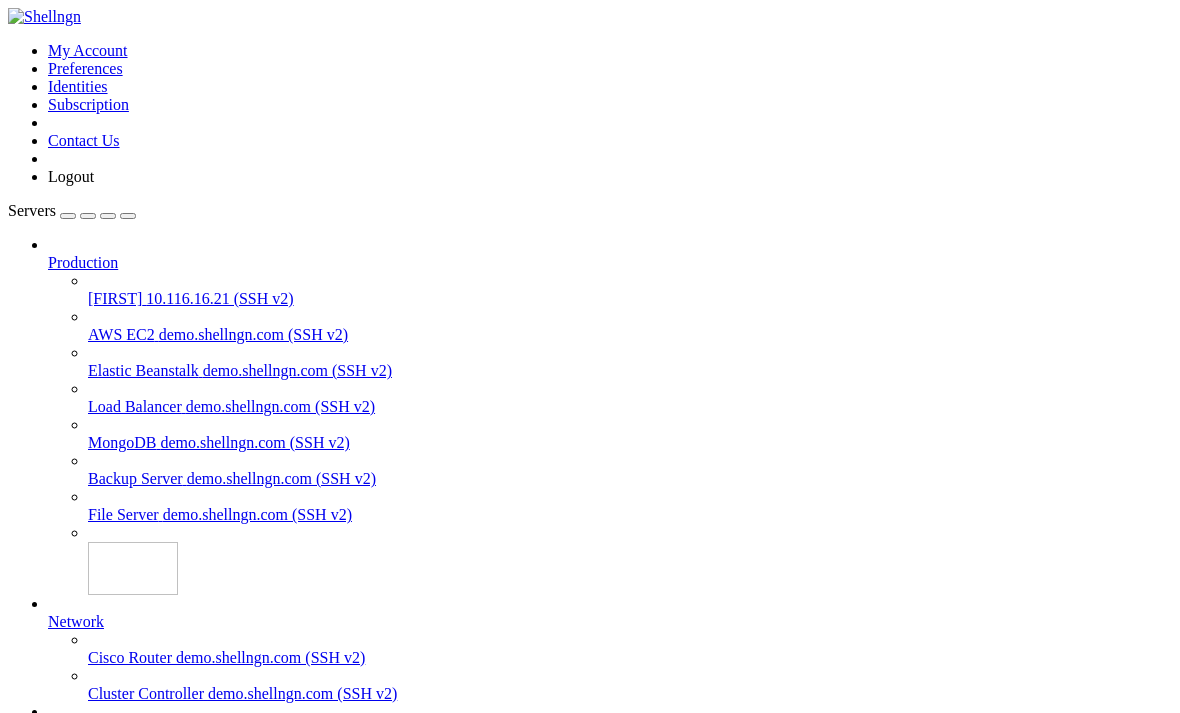 type on "=" 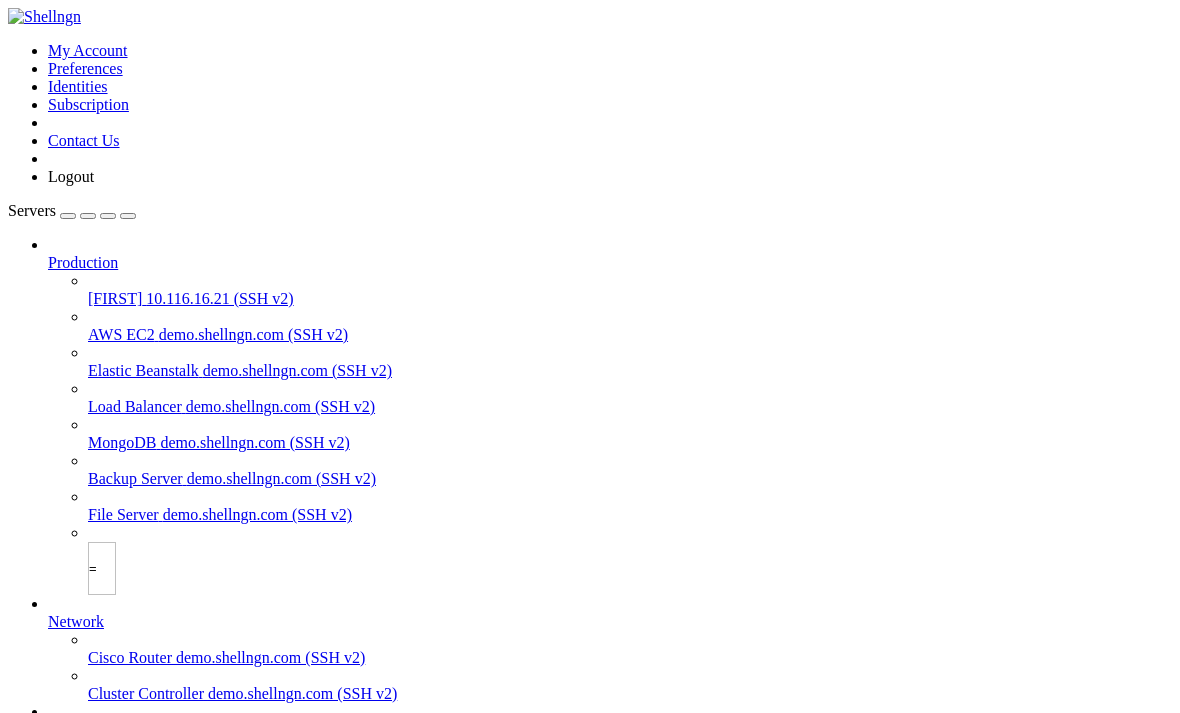 type 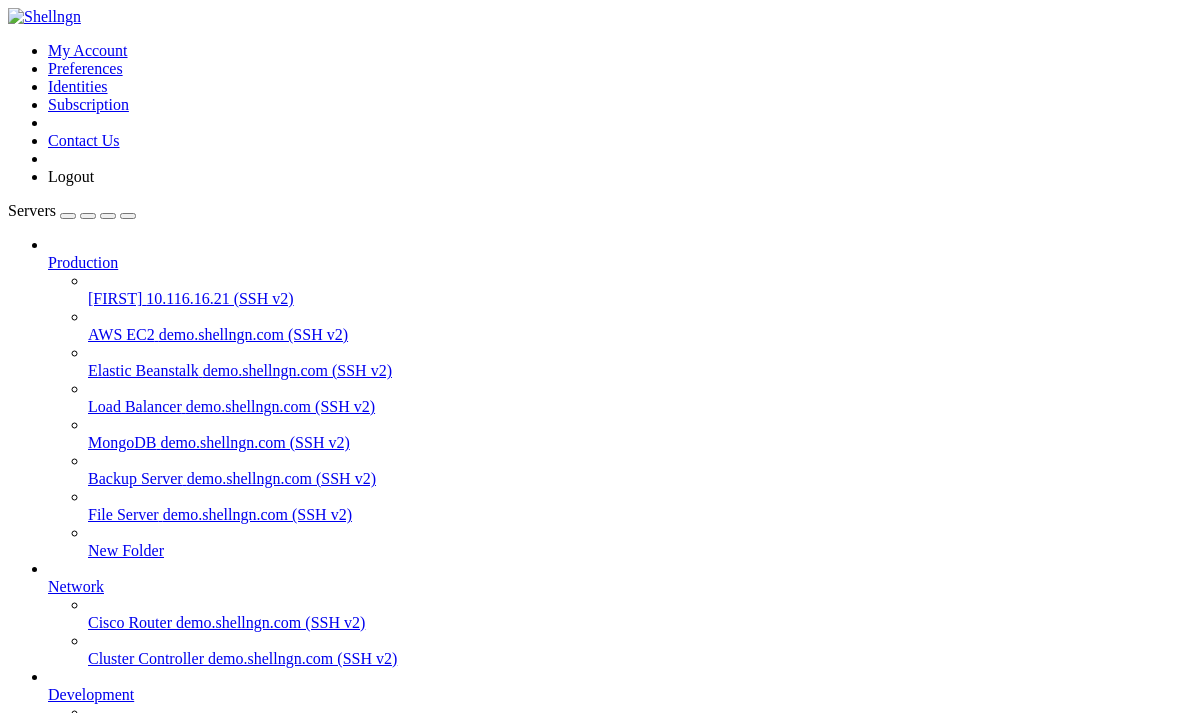 click at bounding box center [128, 216] 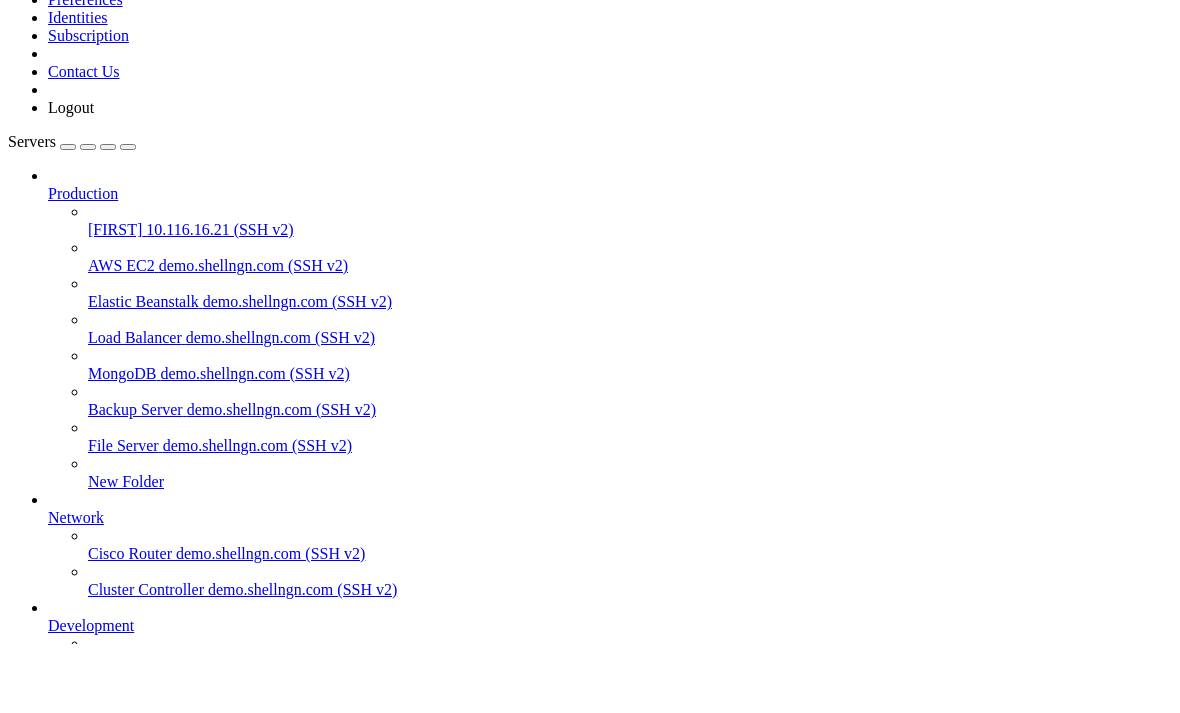 scroll, scrollTop: 0, scrollLeft: 0, axis: both 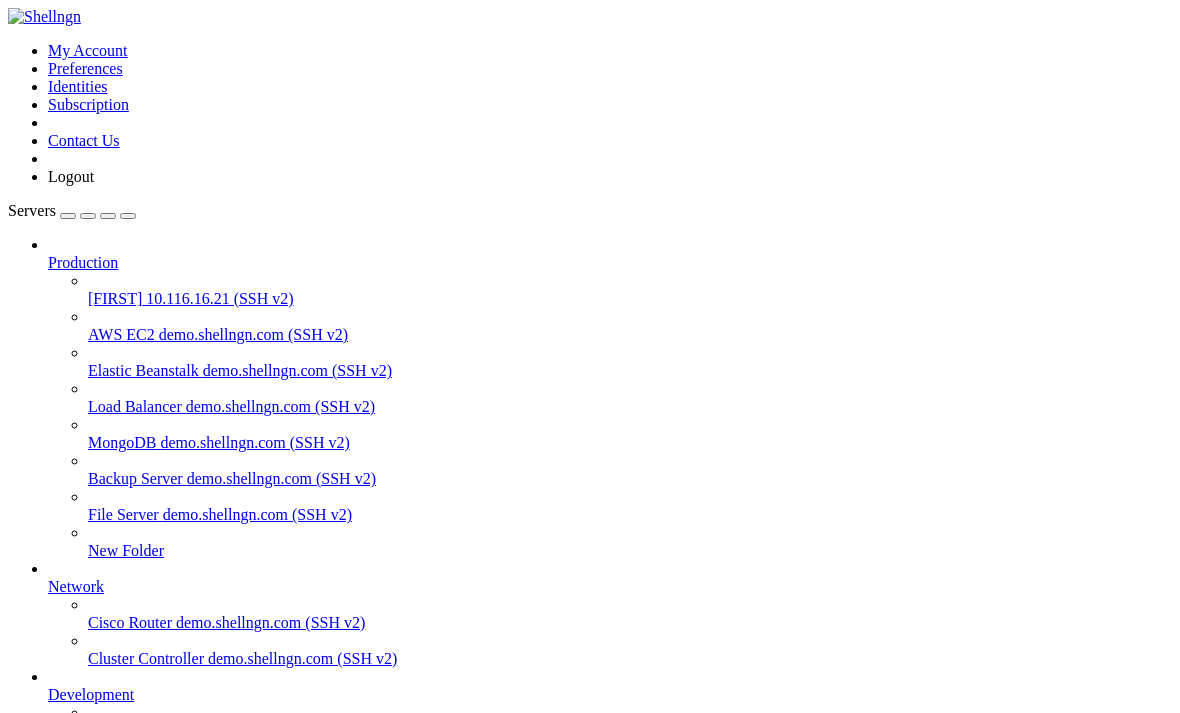 click 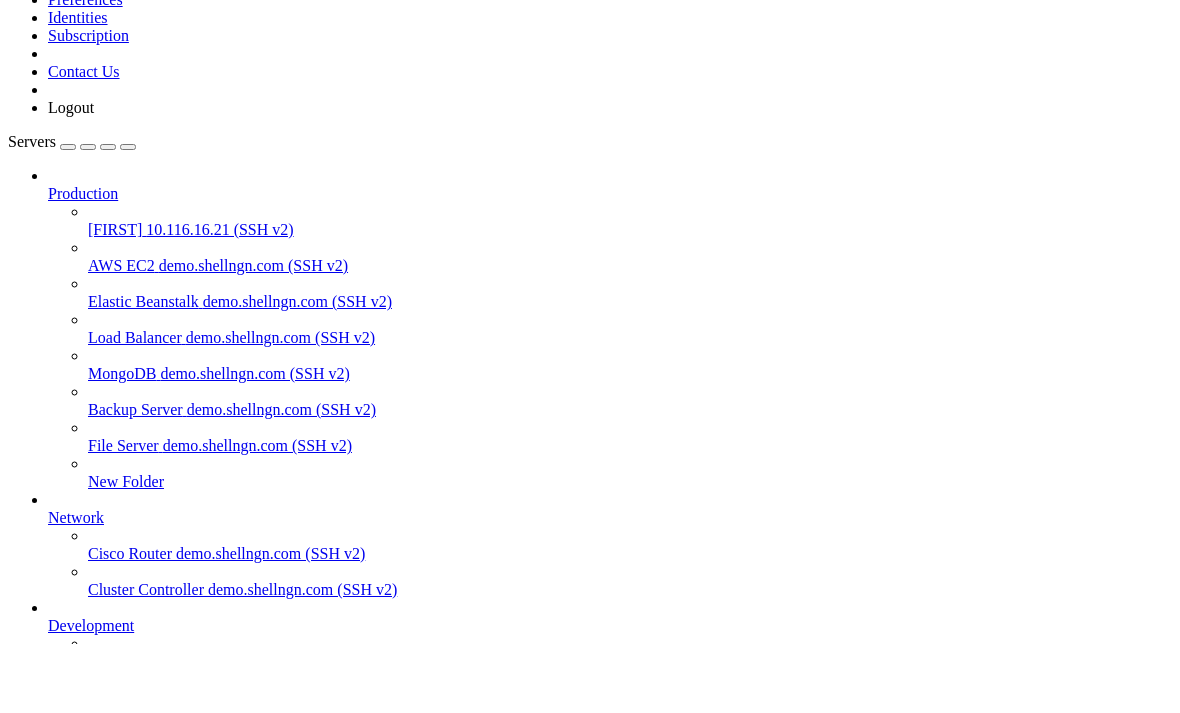 type on "H" 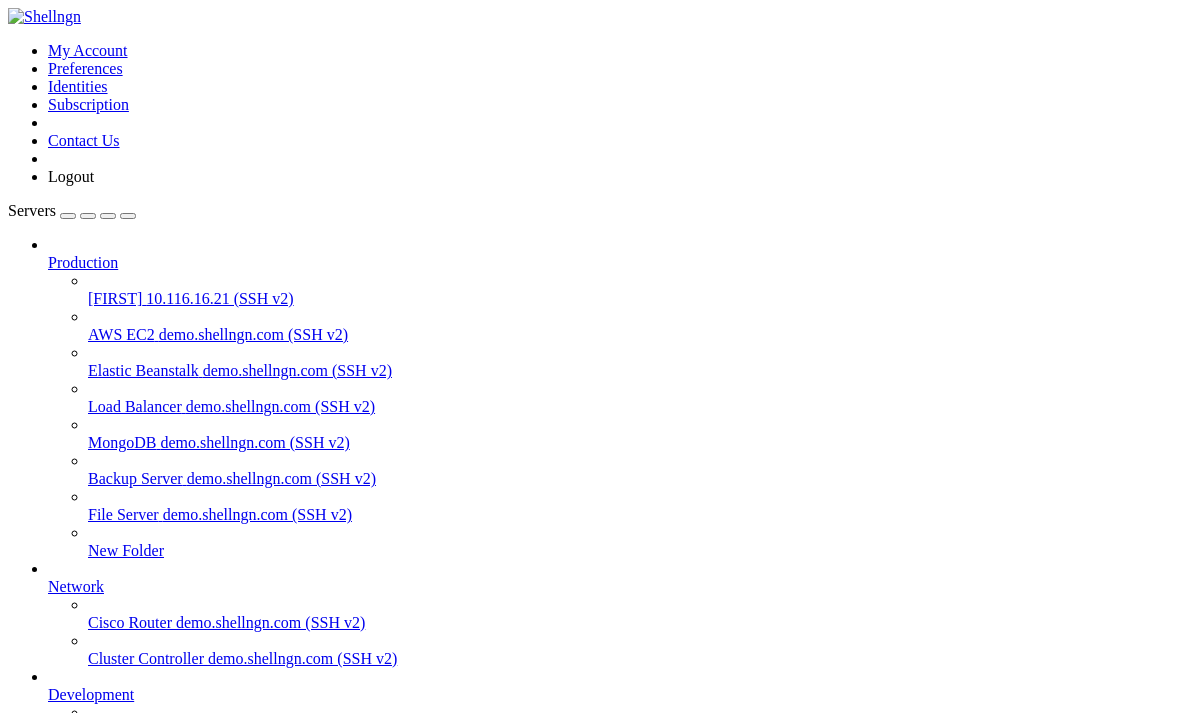 click 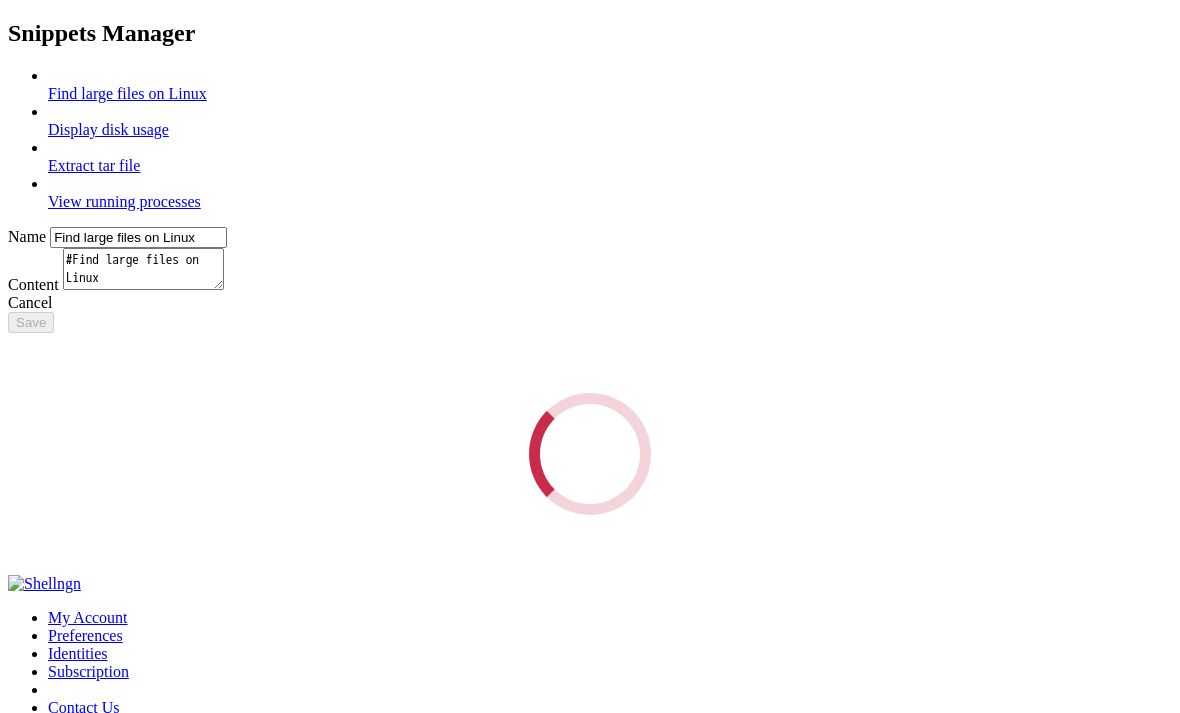 type on "Eeg" 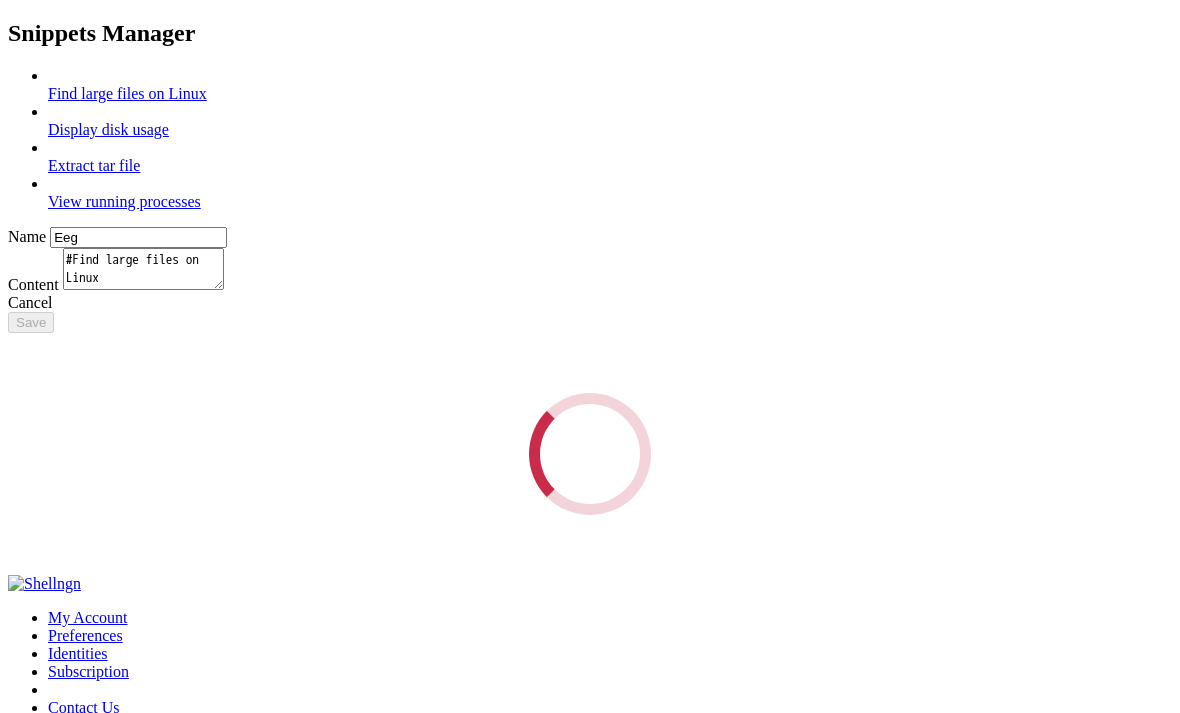 type on "ssh -D 8080 -f -C -q -N [USER]@[IP]" 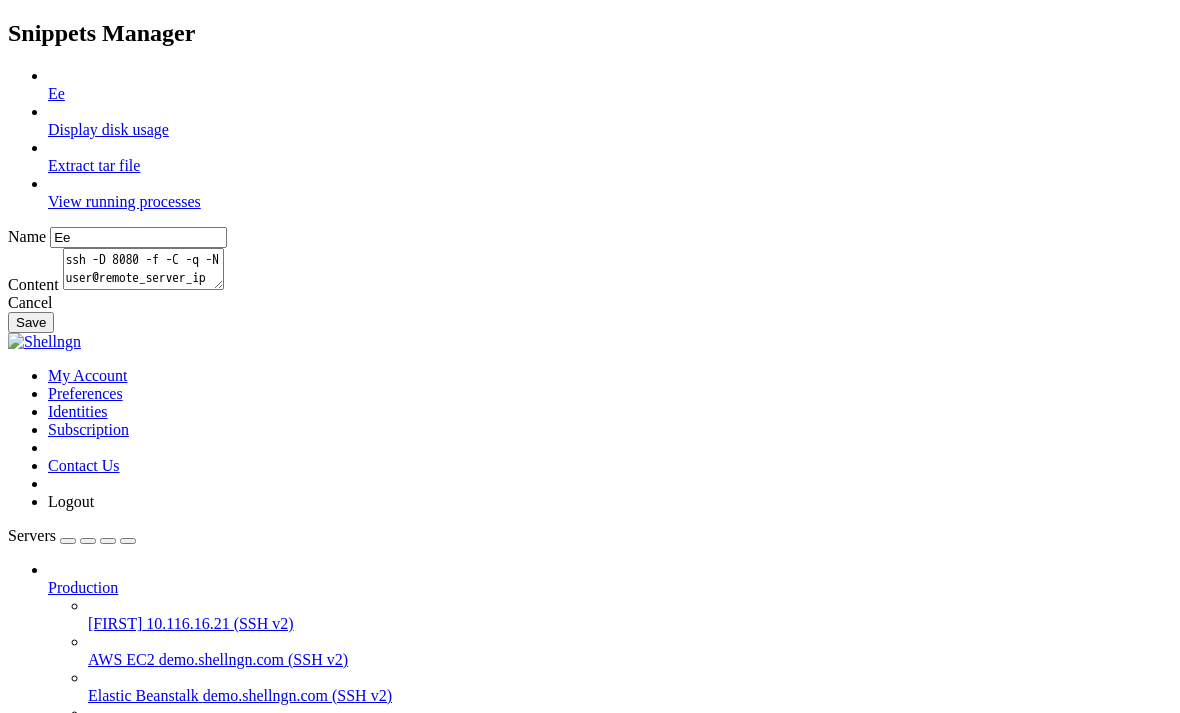 type on "E" 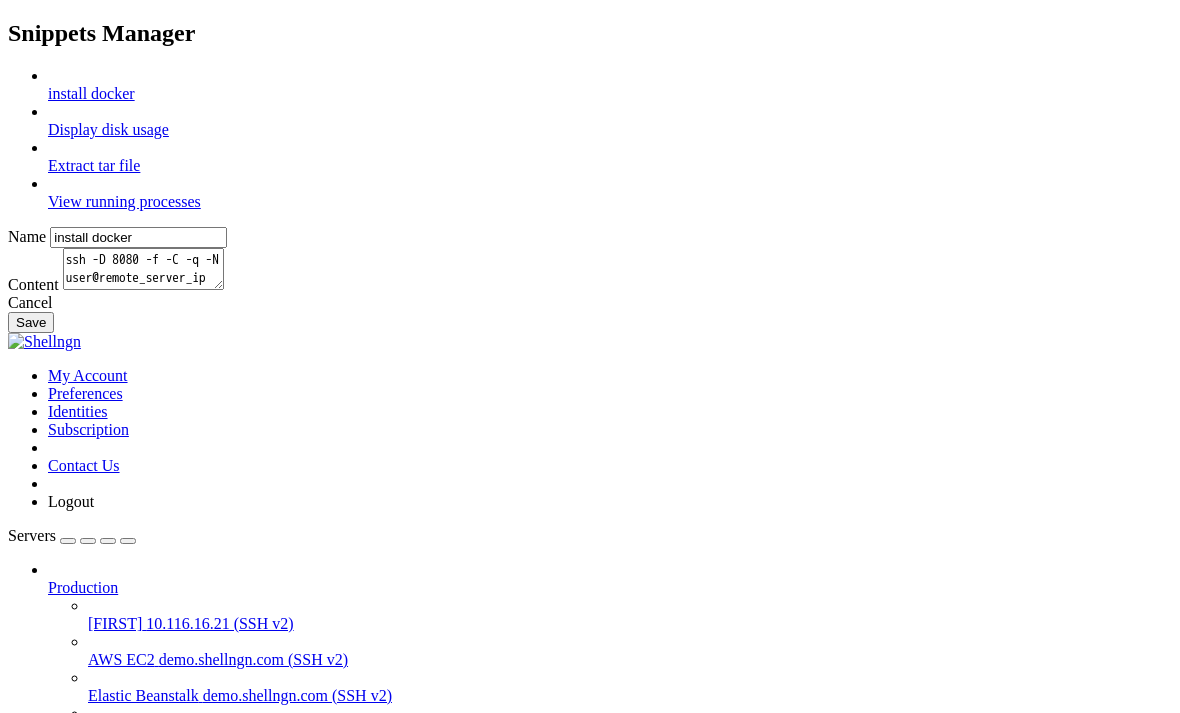 type on "install docker" 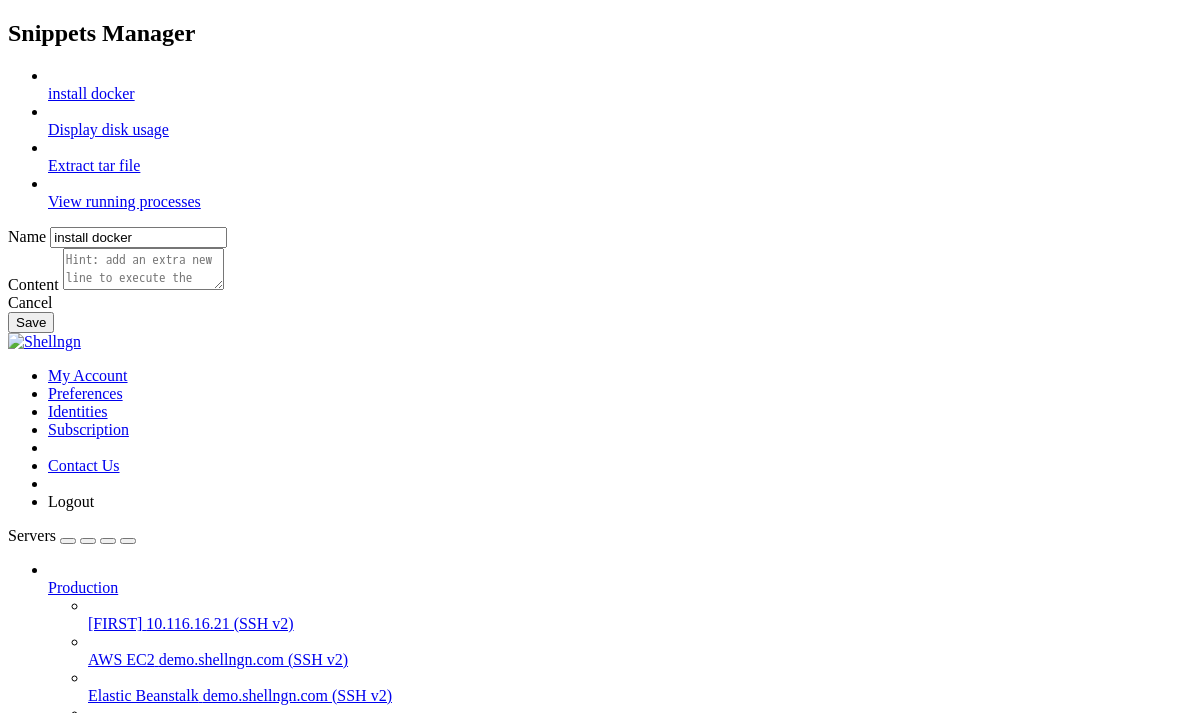 paste on "sudo docker pull shellngn/pro
sudo docker run --name shellngn-pro \
-p 8080:8080 \
-e HOST=0.0.0.0 \
shellngn/pro:latest" 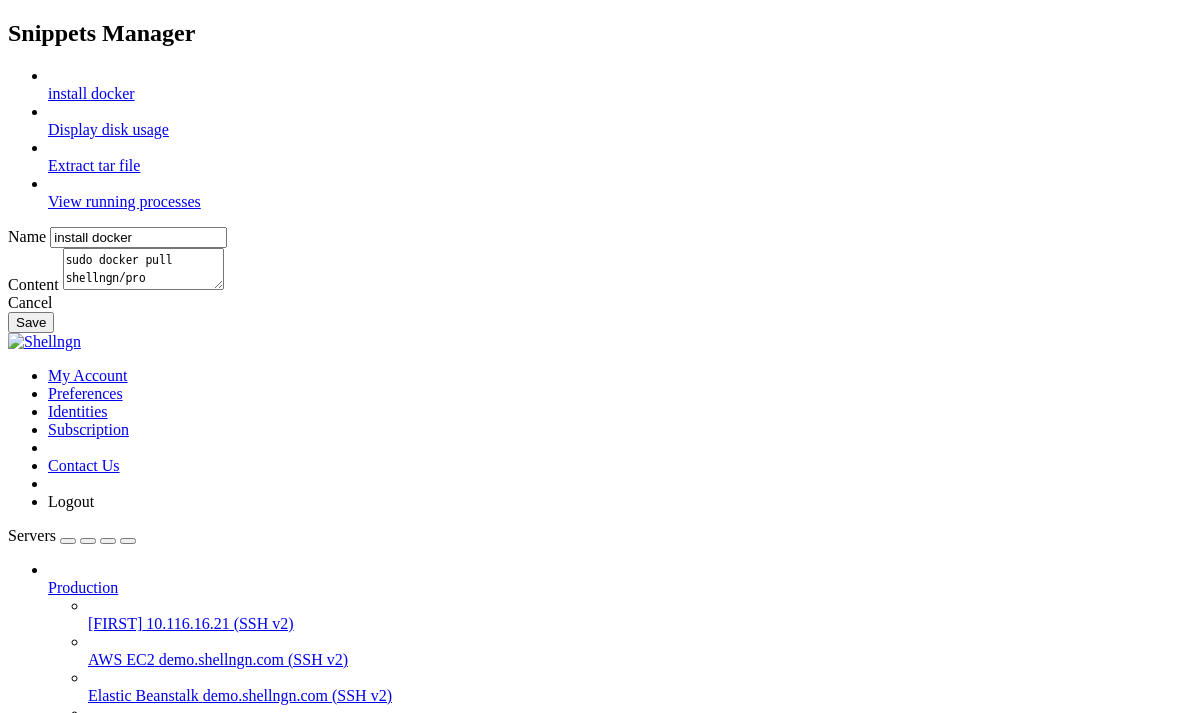 type on "sudo docker pull shellngn/pro
sudo docker run --name shellngn-pro \
-p 8080:8080 \
-e HOST=0.0.0.0 \
shellngn/pro:latest" 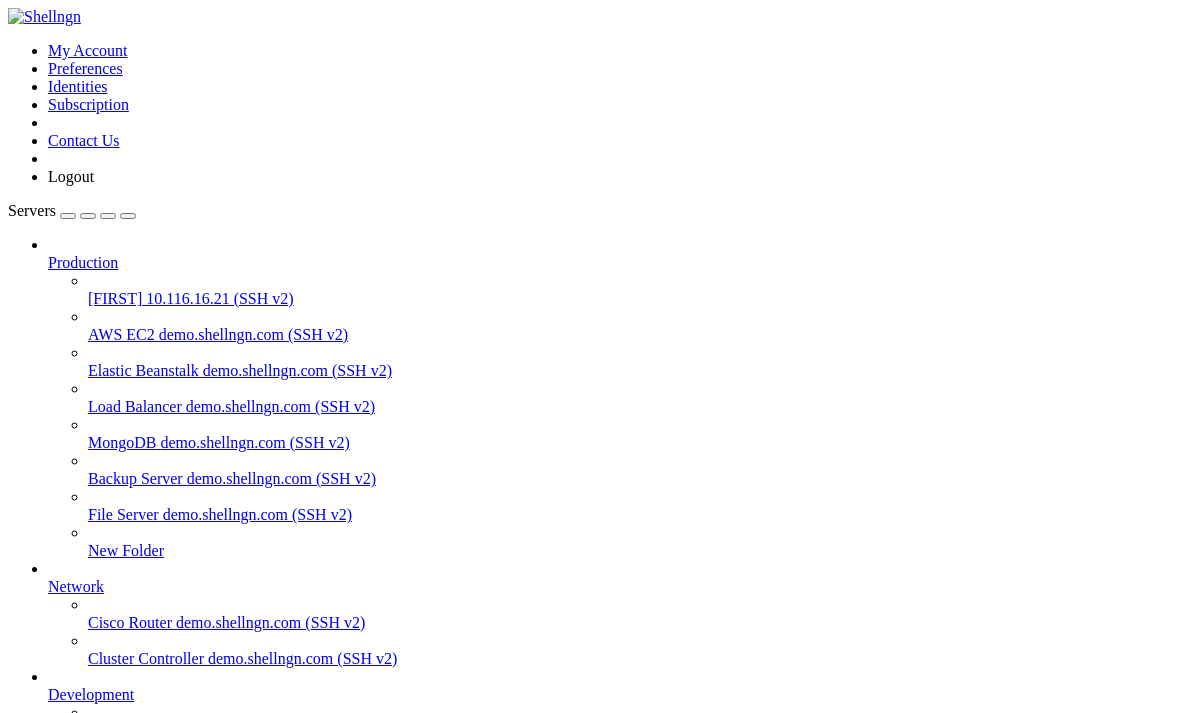 click at bounding box center (16, 1016) 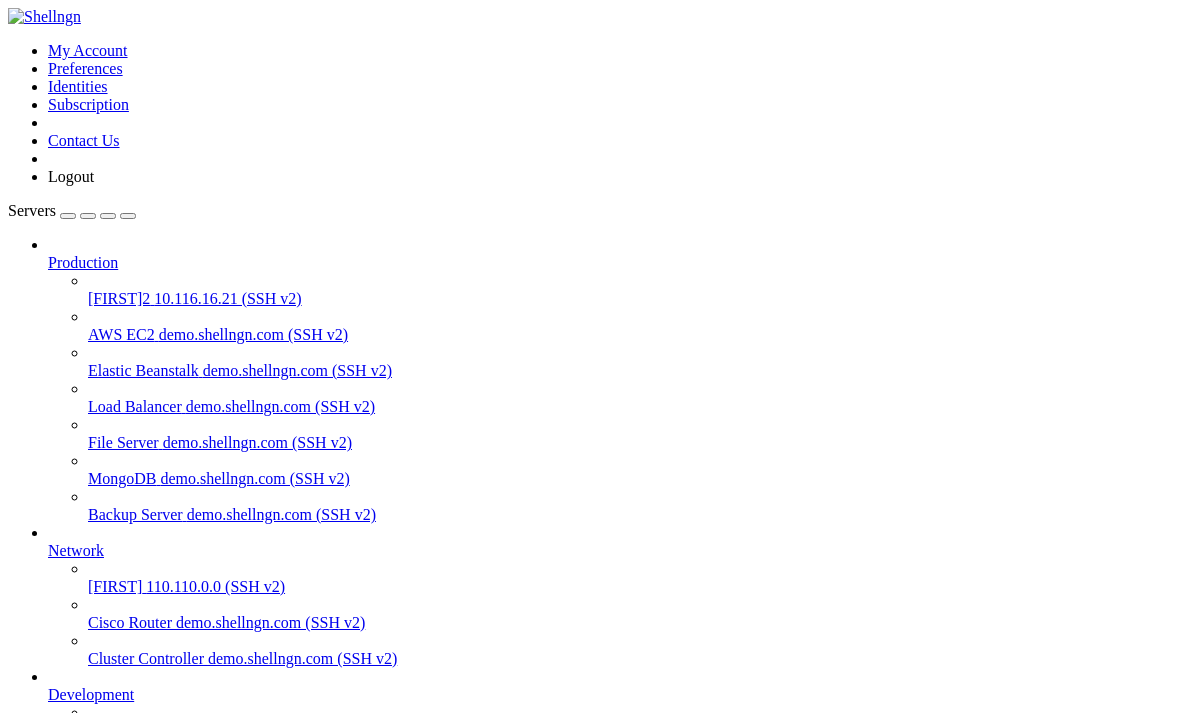 scroll, scrollTop: 0, scrollLeft: 0, axis: both 